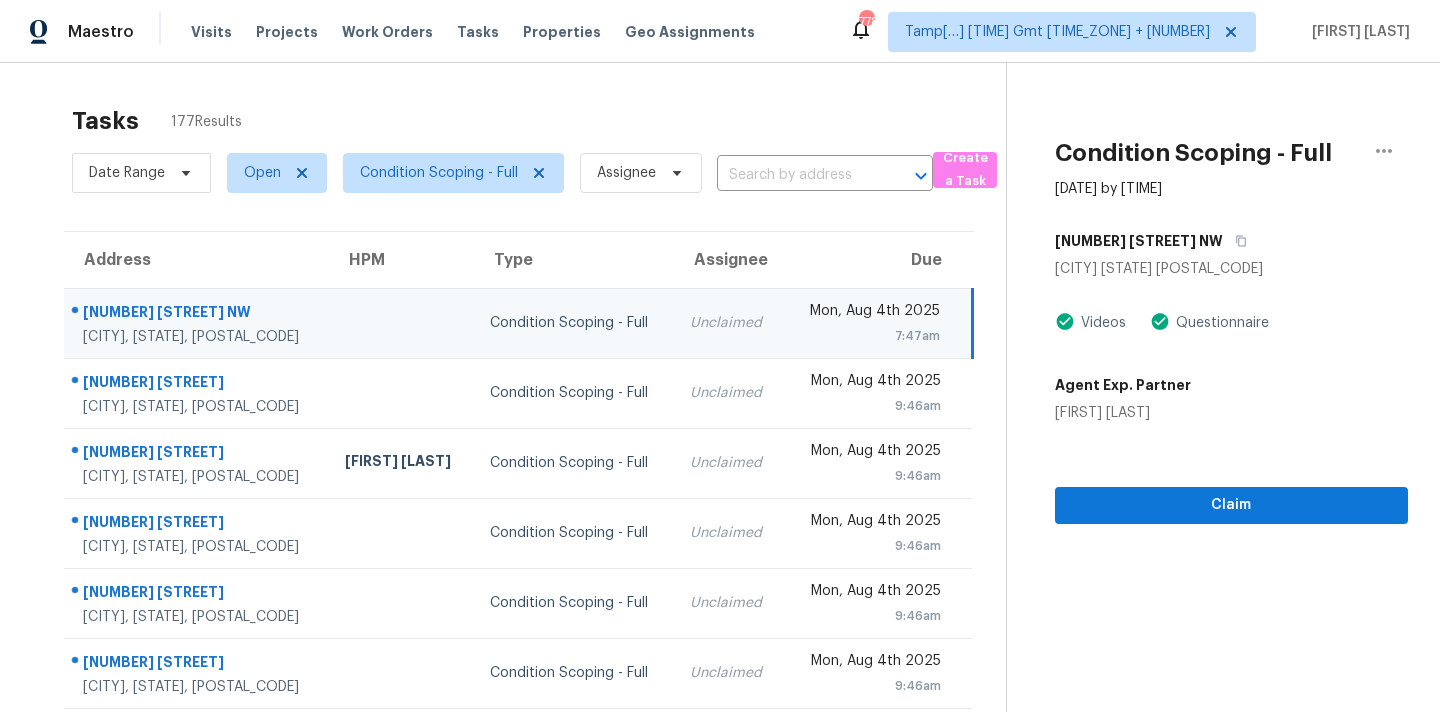 scroll, scrollTop: 0, scrollLeft: 0, axis: both 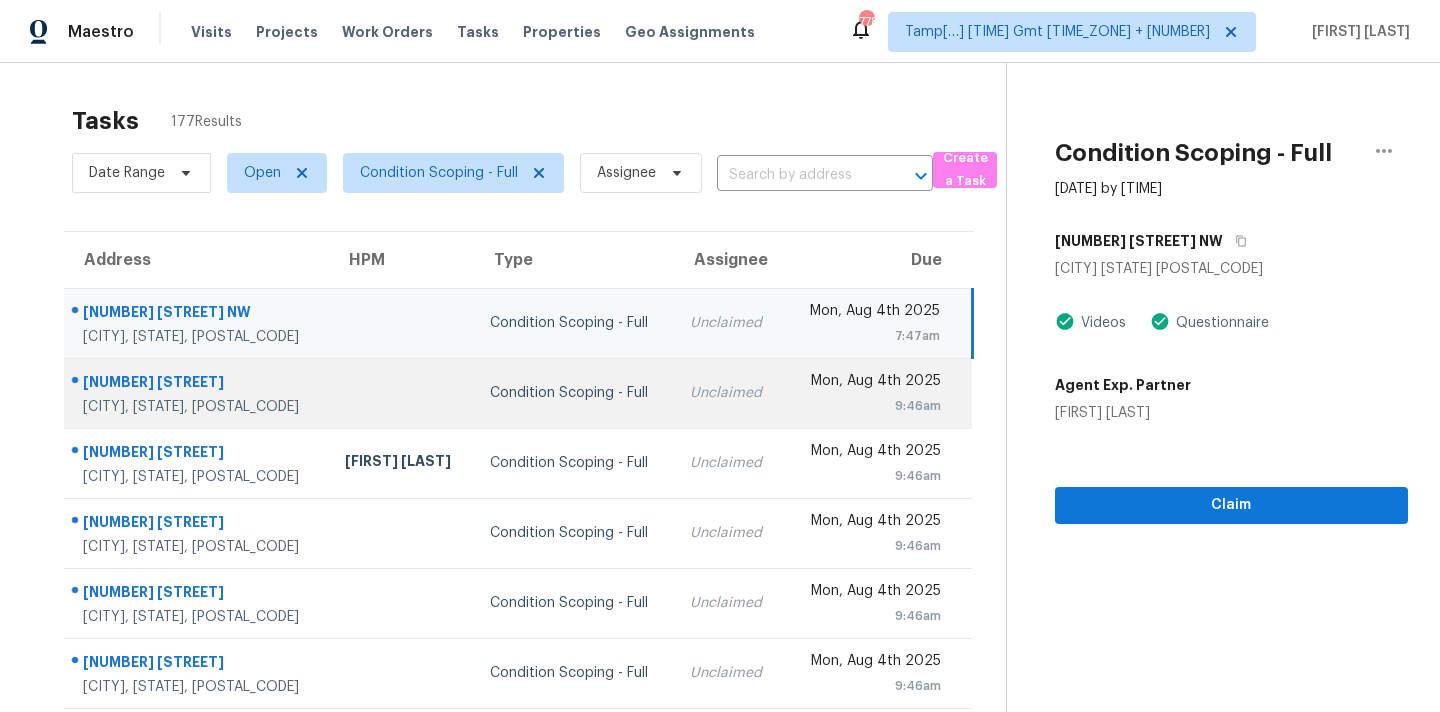 click on "Unclaimed" at bounding box center (729, 393) 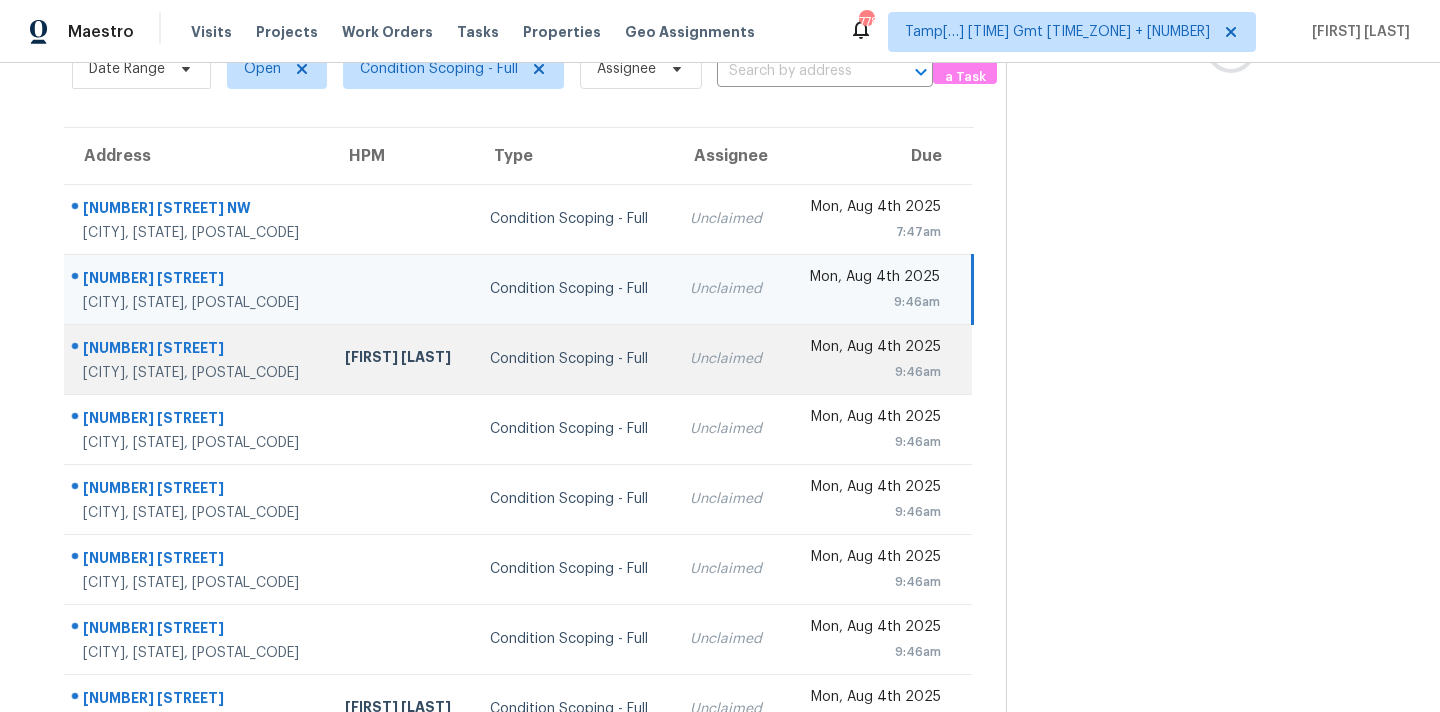 scroll, scrollTop: 164, scrollLeft: 0, axis: vertical 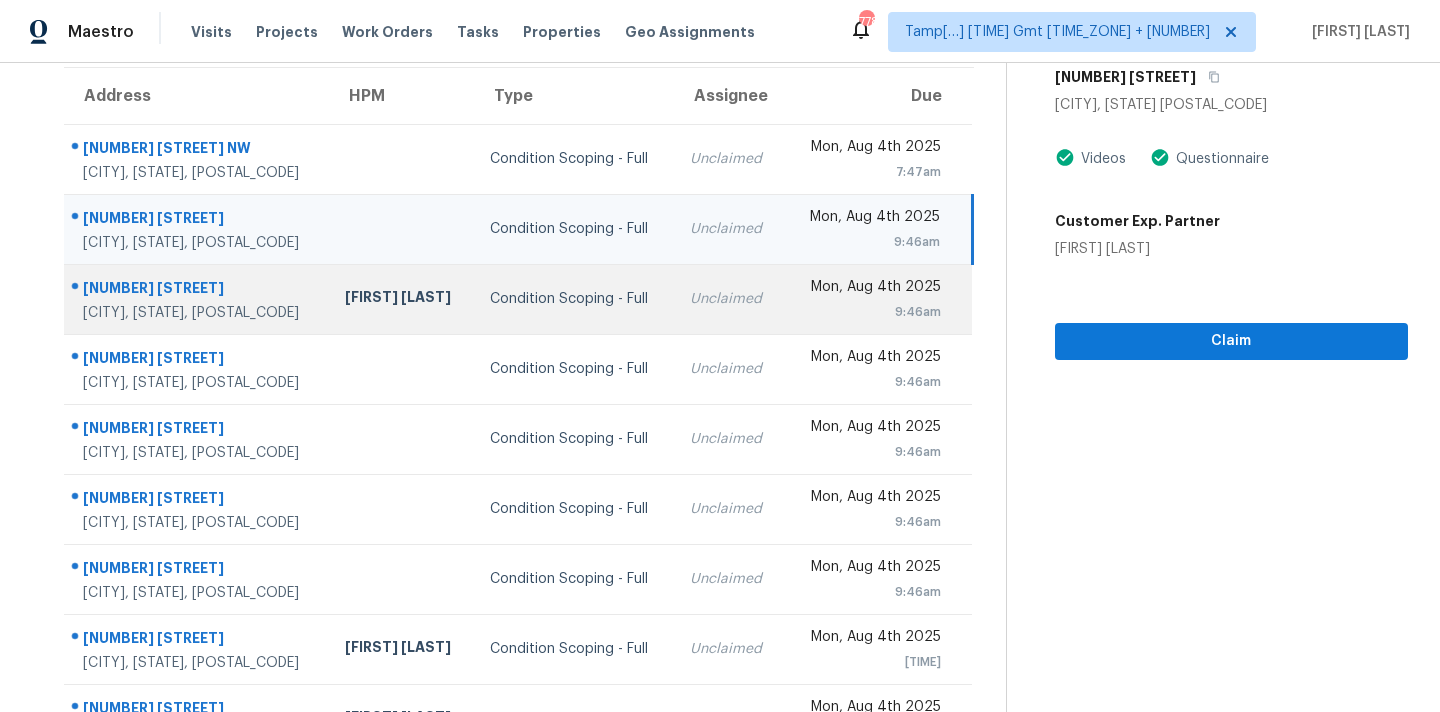 click on "Unclaimed" at bounding box center [729, 299] 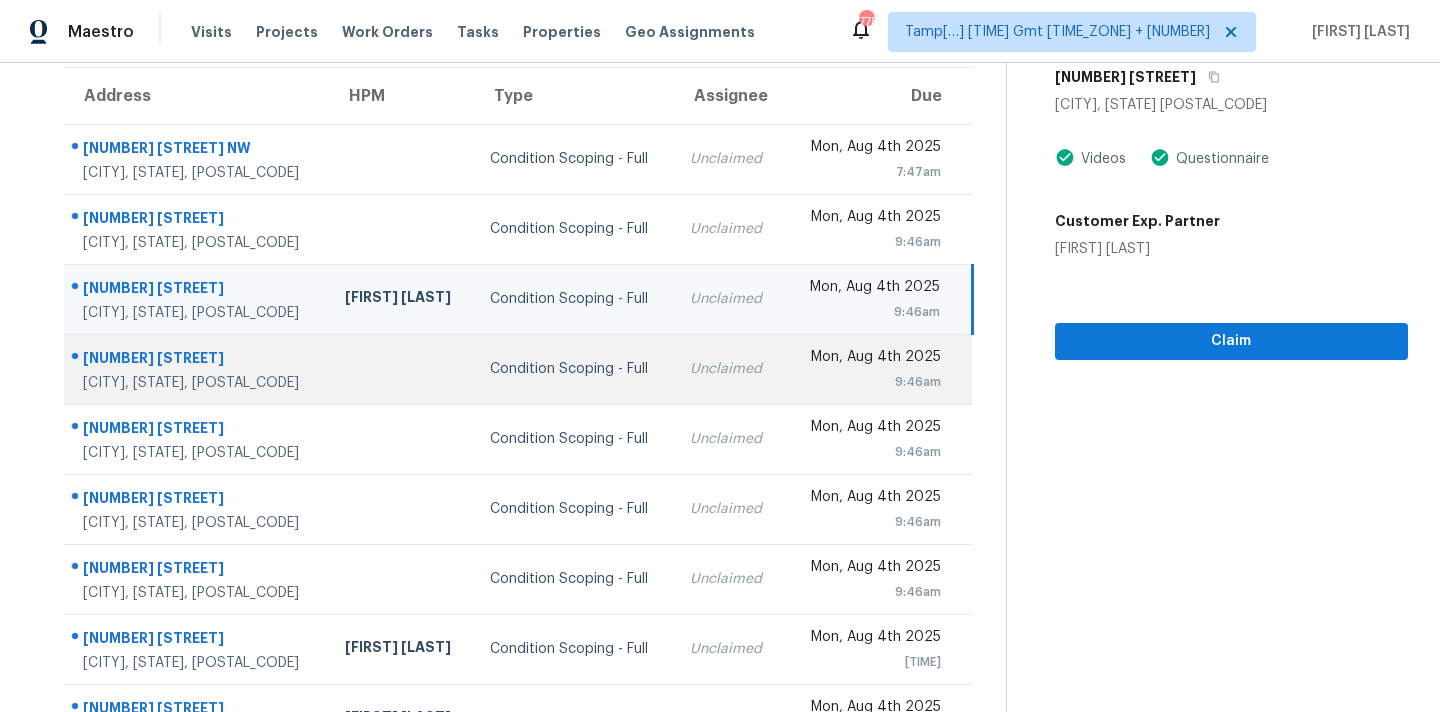 scroll, scrollTop: 163, scrollLeft: 0, axis: vertical 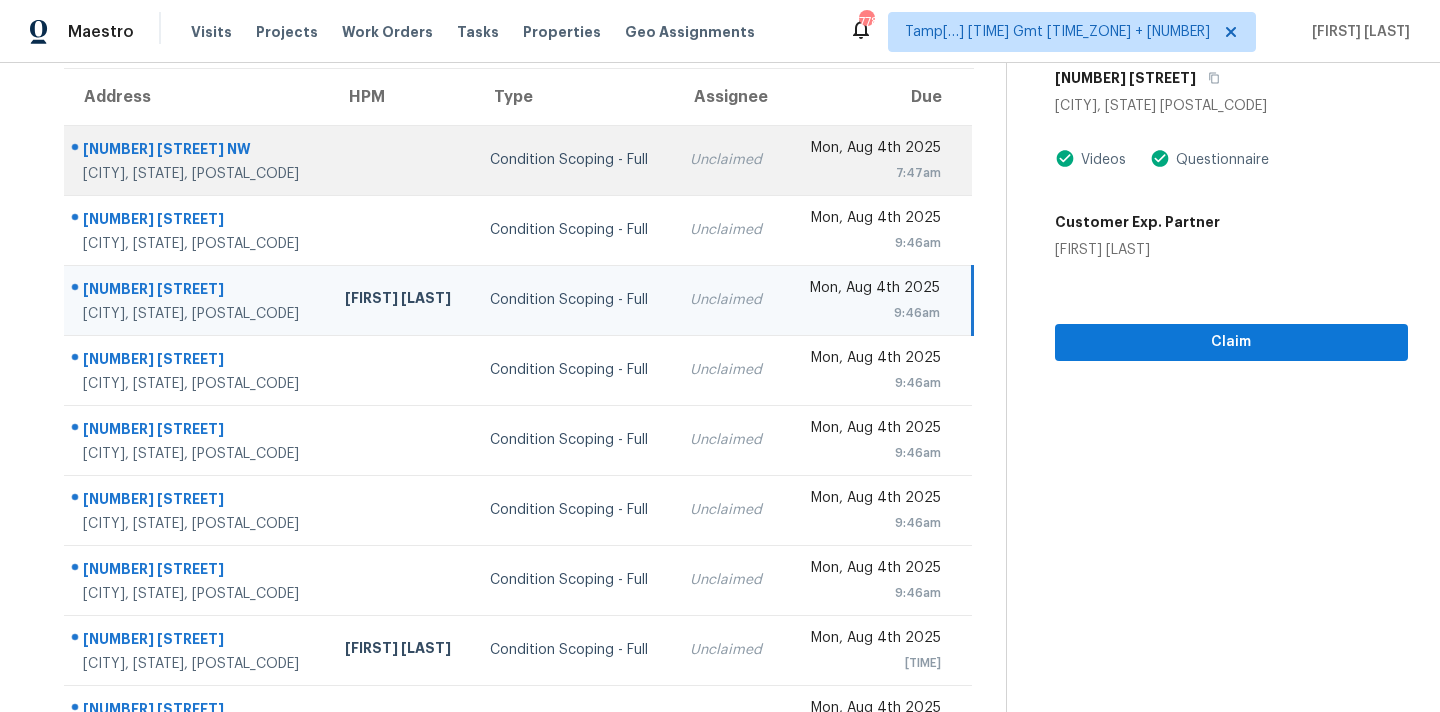 click on "Unclaimed" at bounding box center (729, 160) 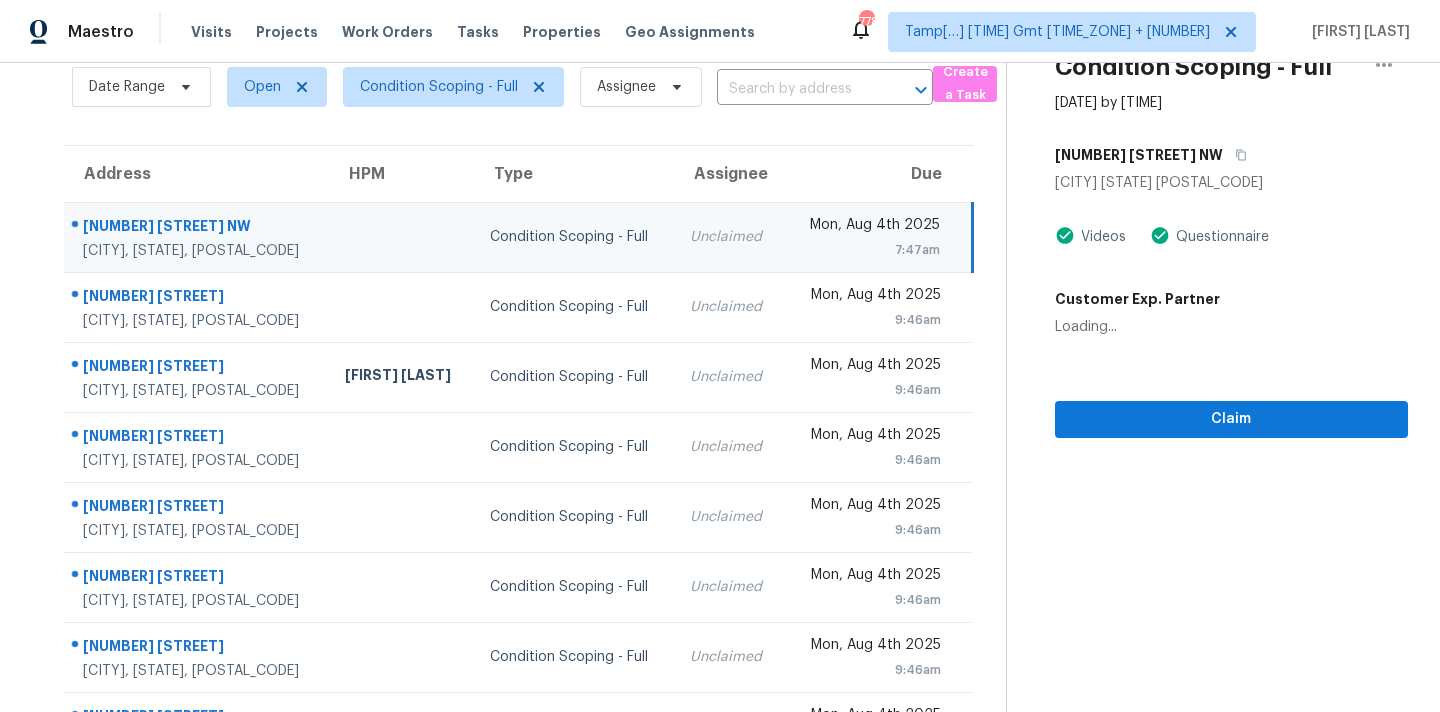 scroll, scrollTop: 70, scrollLeft: 0, axis: vertical 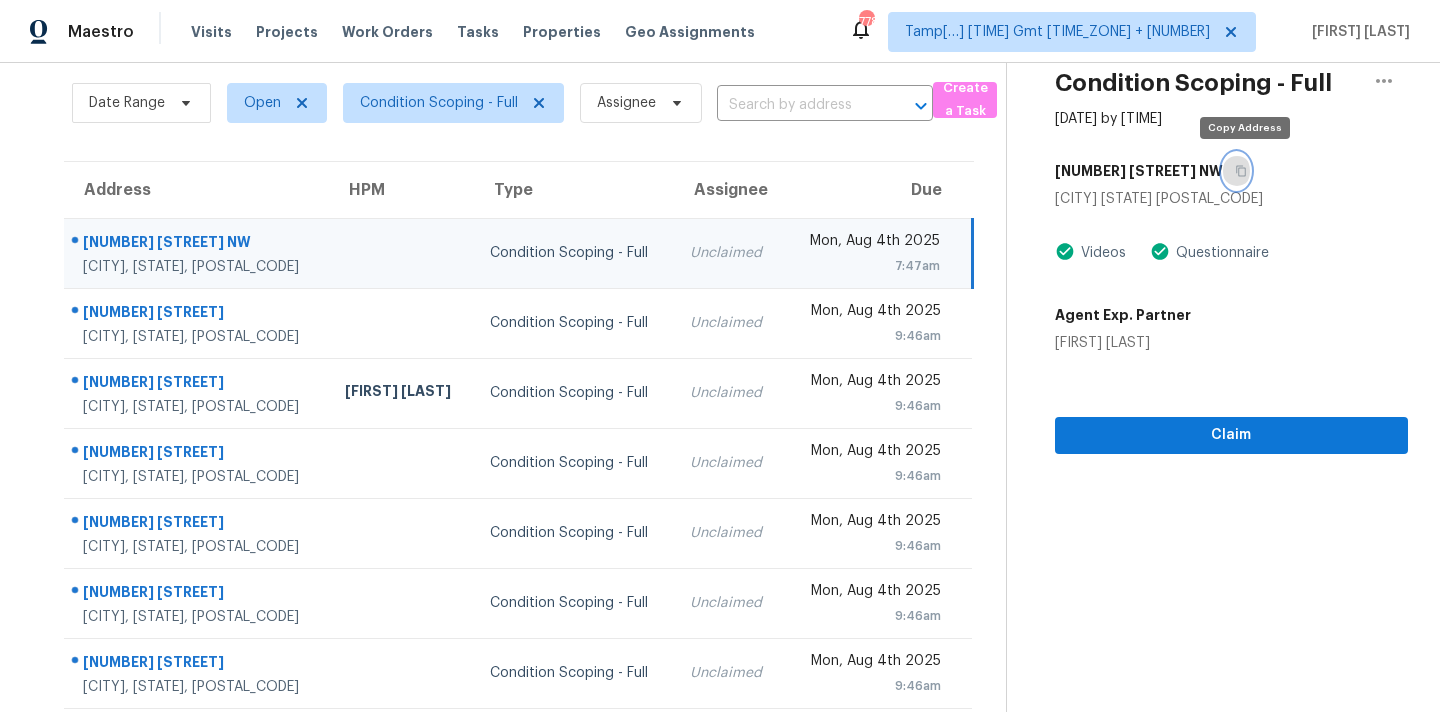 click 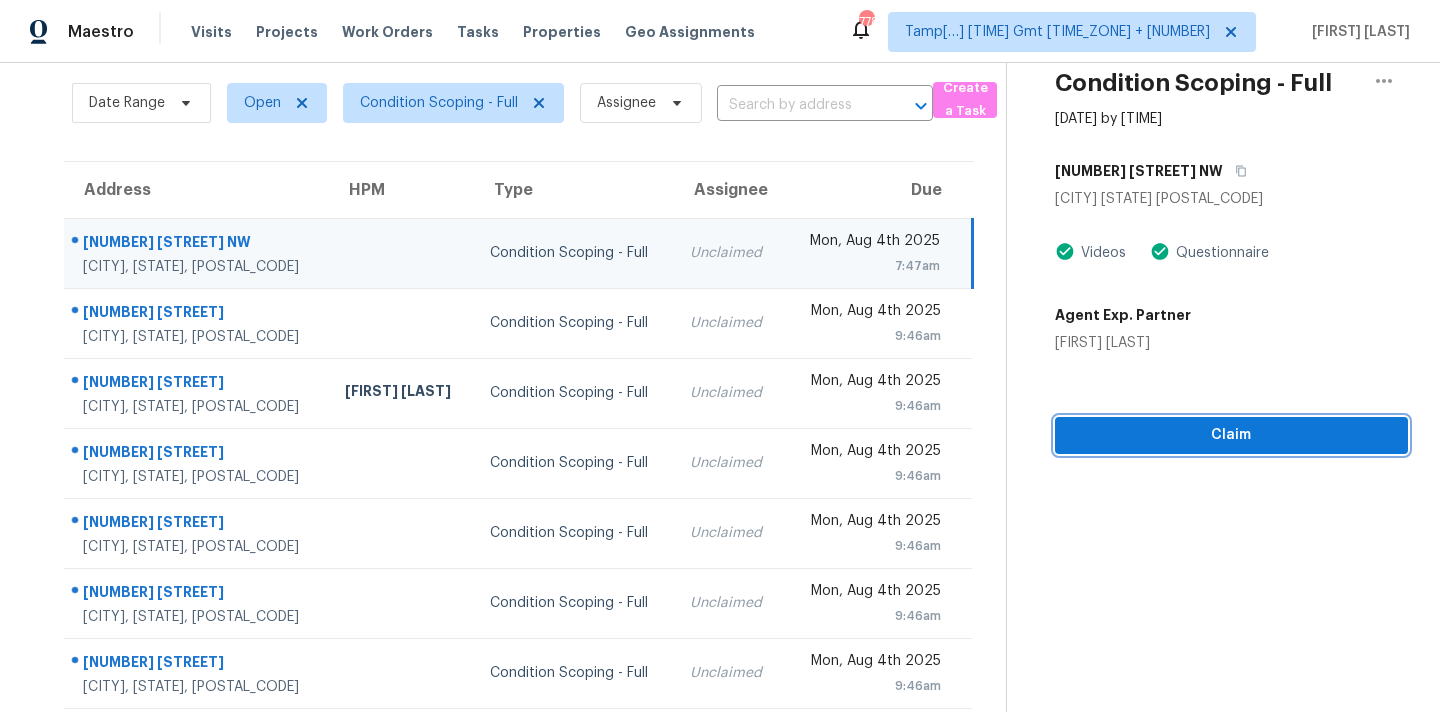 click on "Claim" at bounding box center (1231, 435) 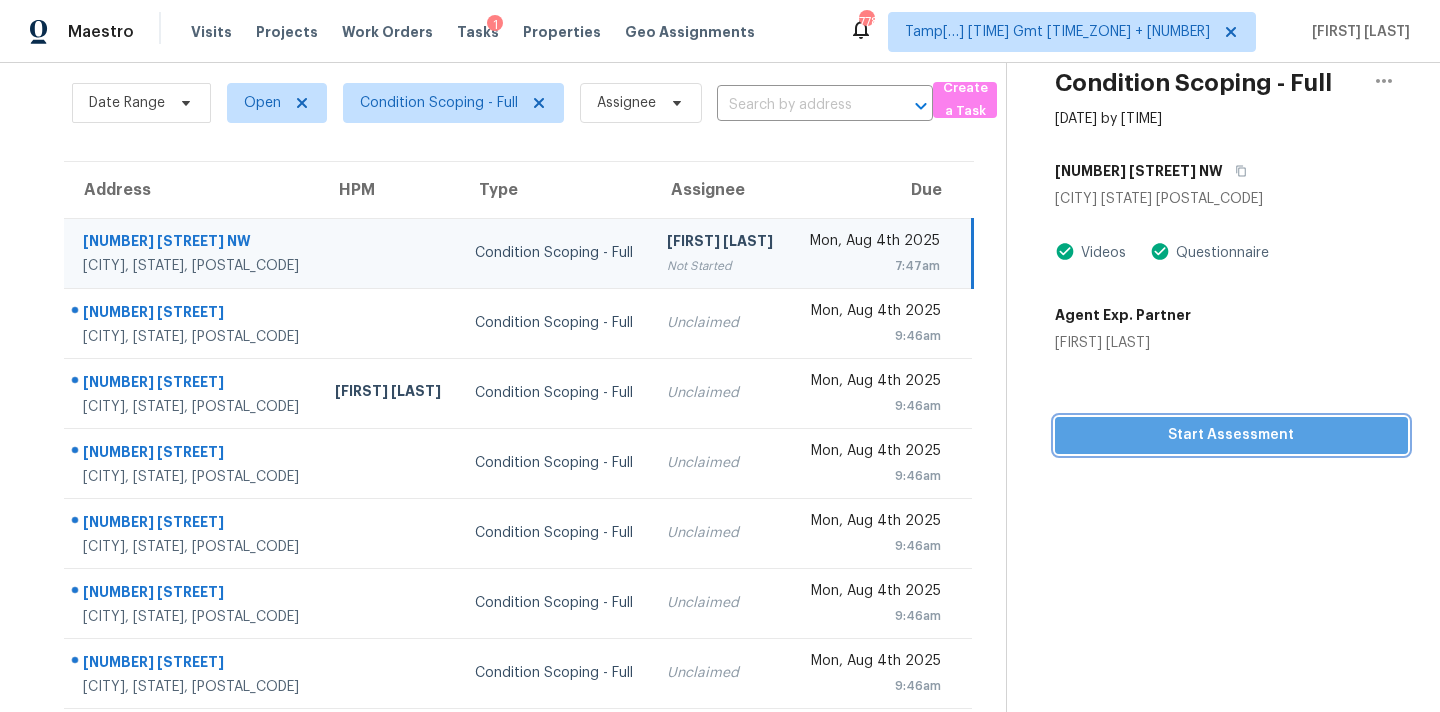 click on "Start Assessment" at bounding box center [1231, 435] 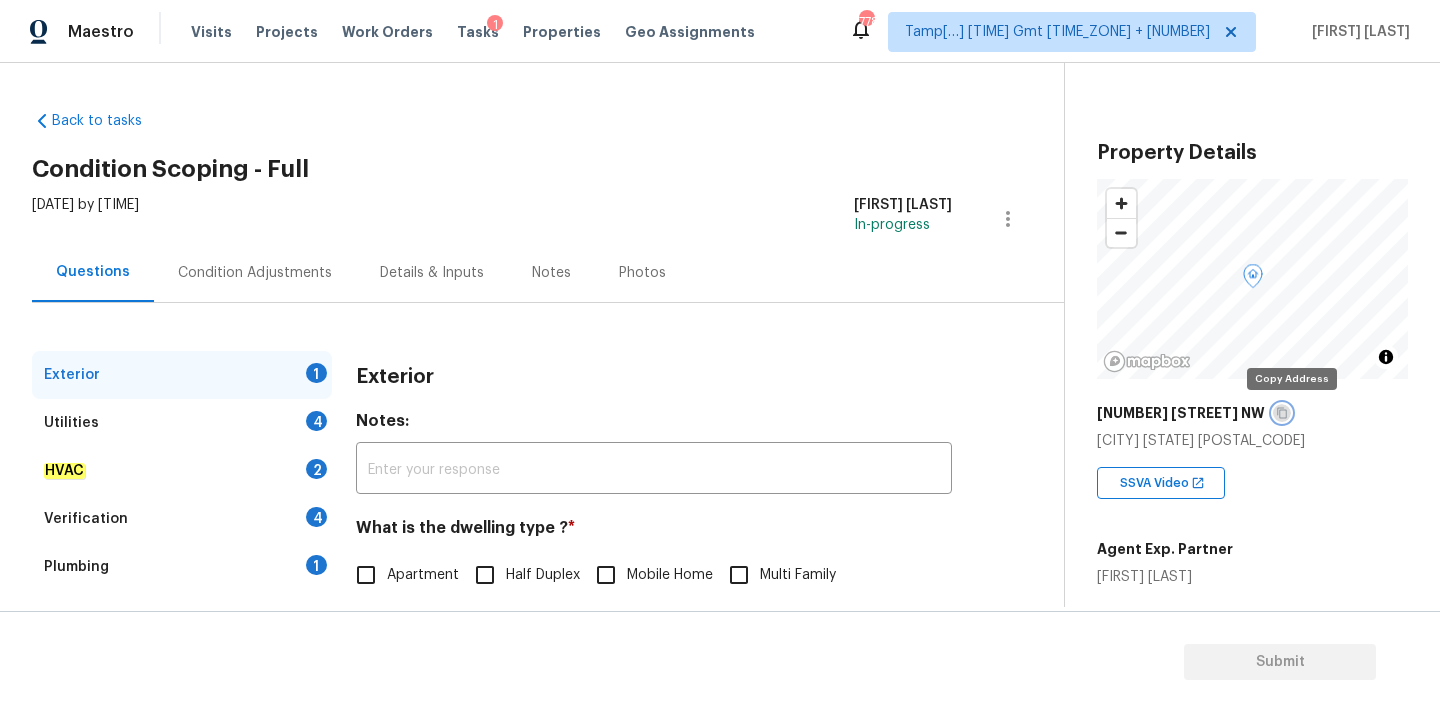click 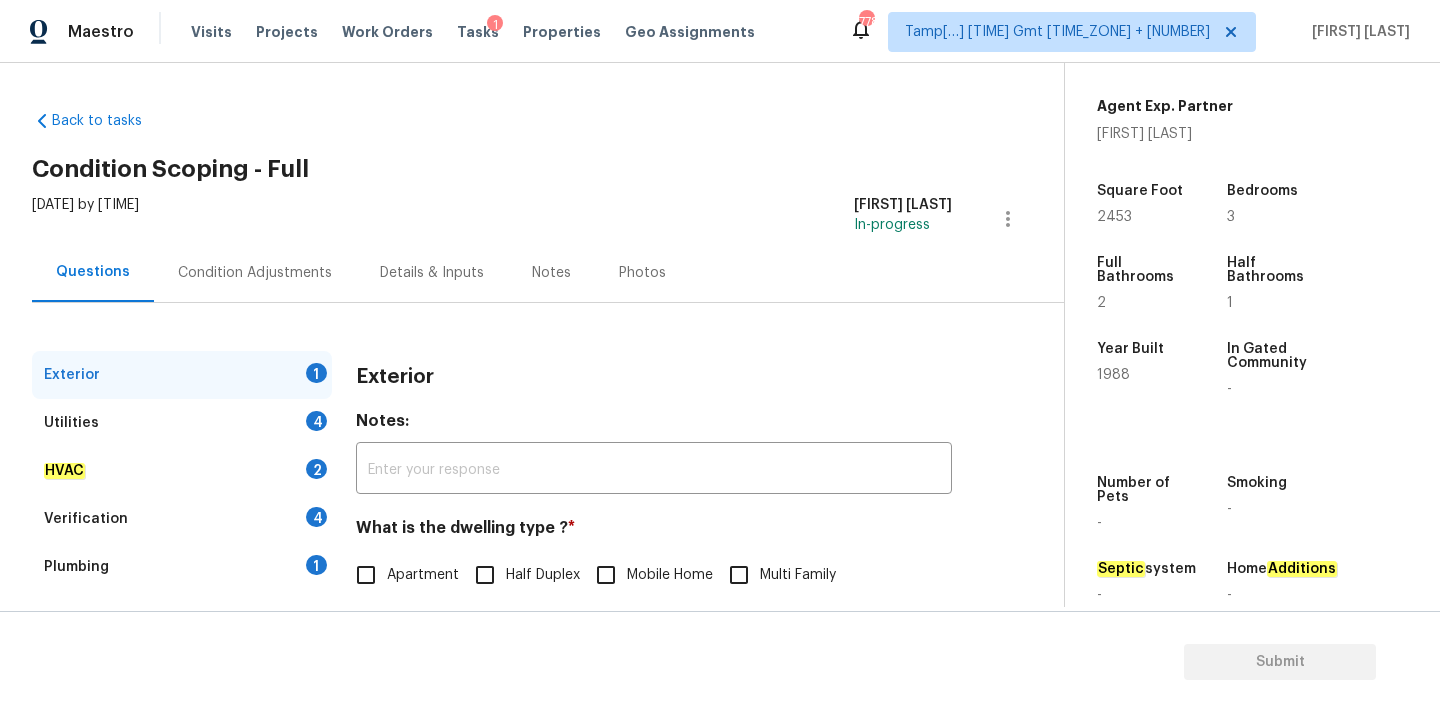 scroll, scrollTop: 492, scrollLeft: 0, axis: vertical 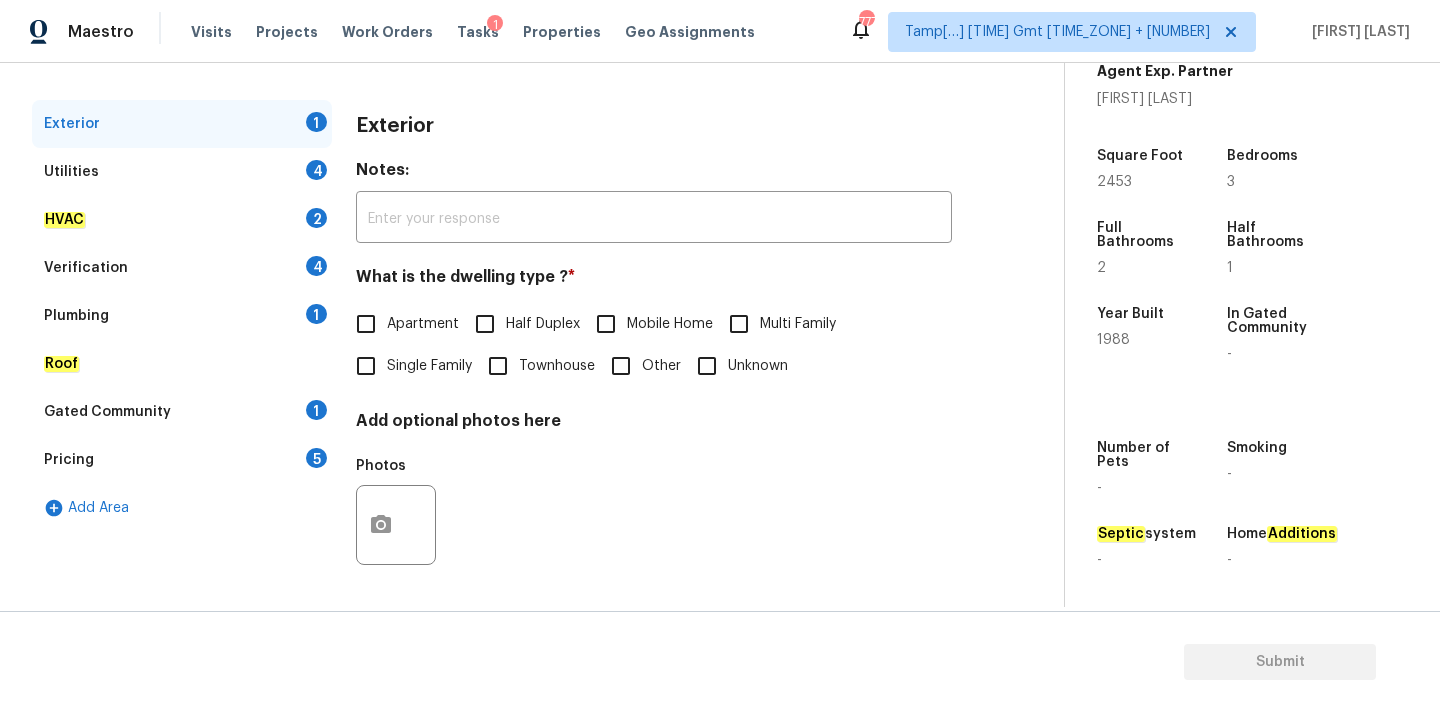 click on "Verification 4" at bounding box center [182, 268] 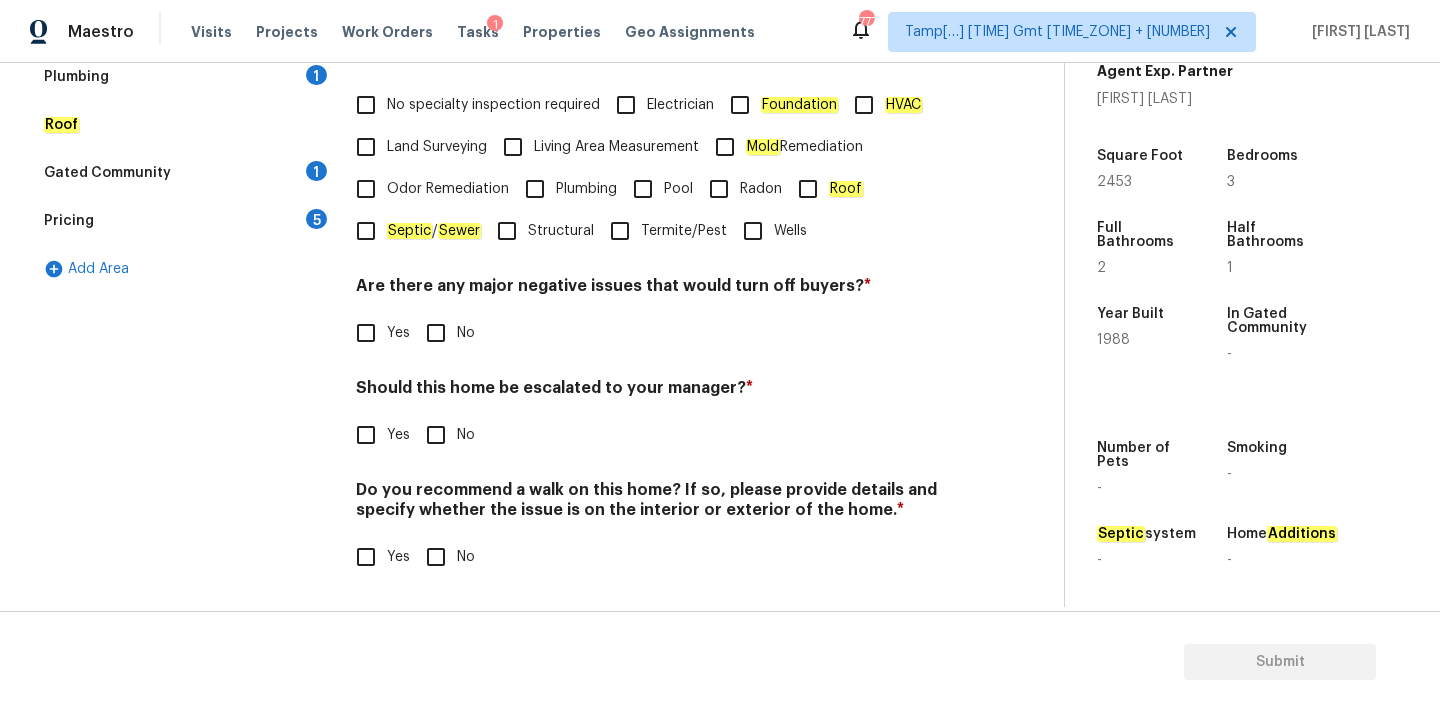 scroll, scrollTop: 491, scrollLeft: 0, axis: vertical 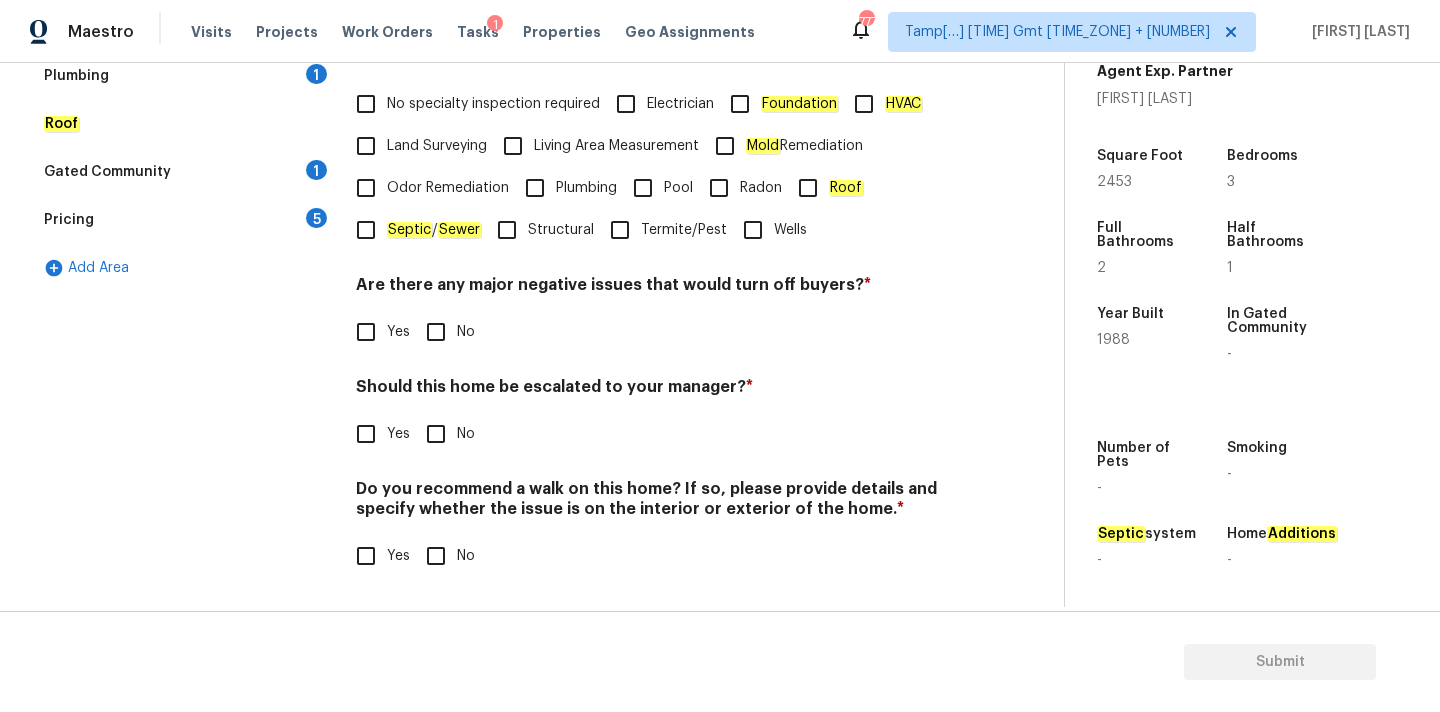 click on "Yes" at bounding box center (398, 434) 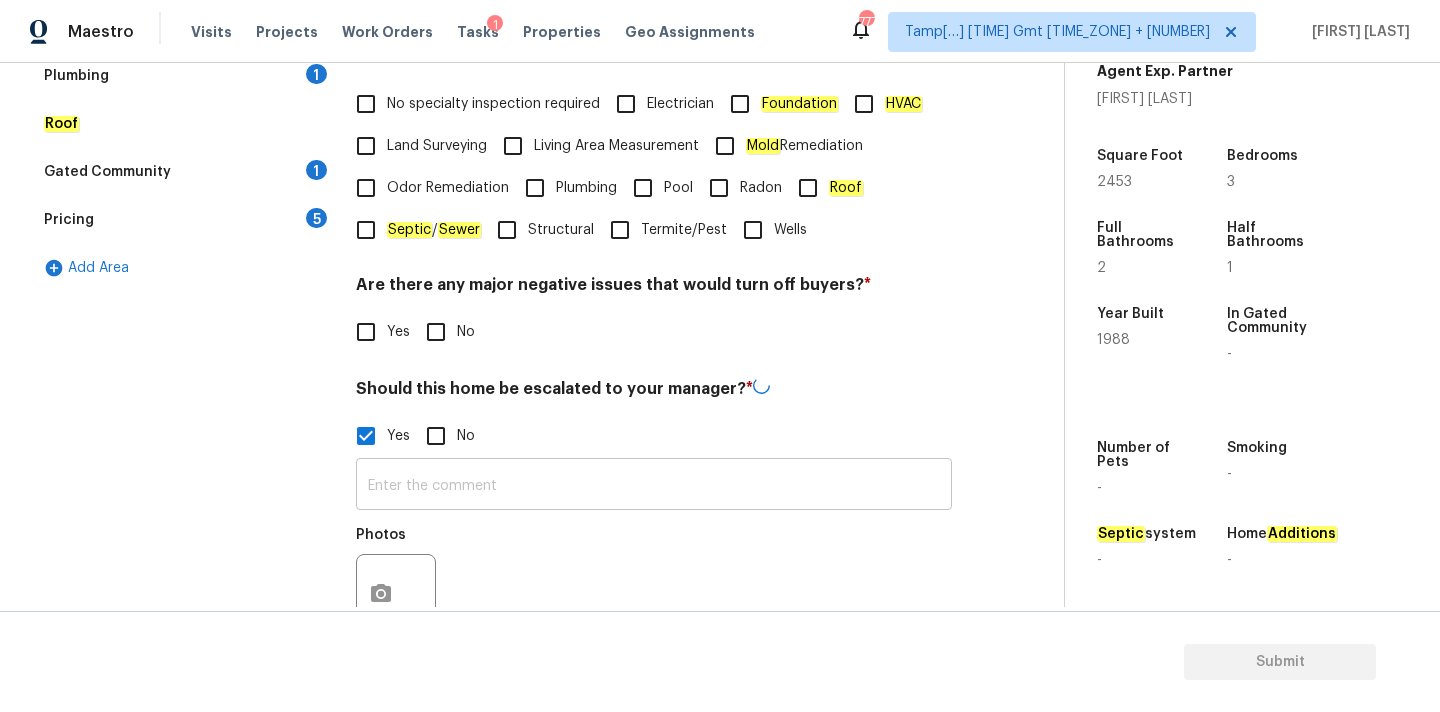 click at bounding box center (654, 486) 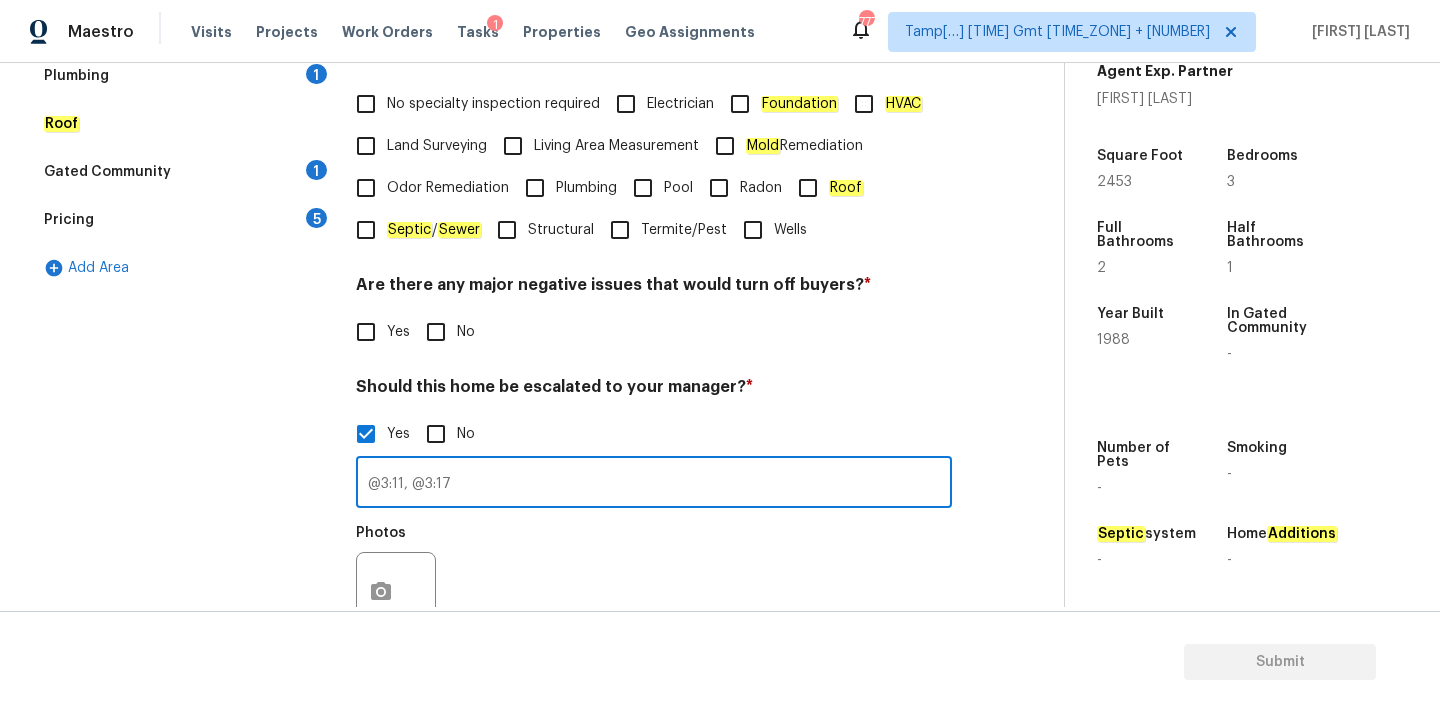 type on "@3:11, @3:17" 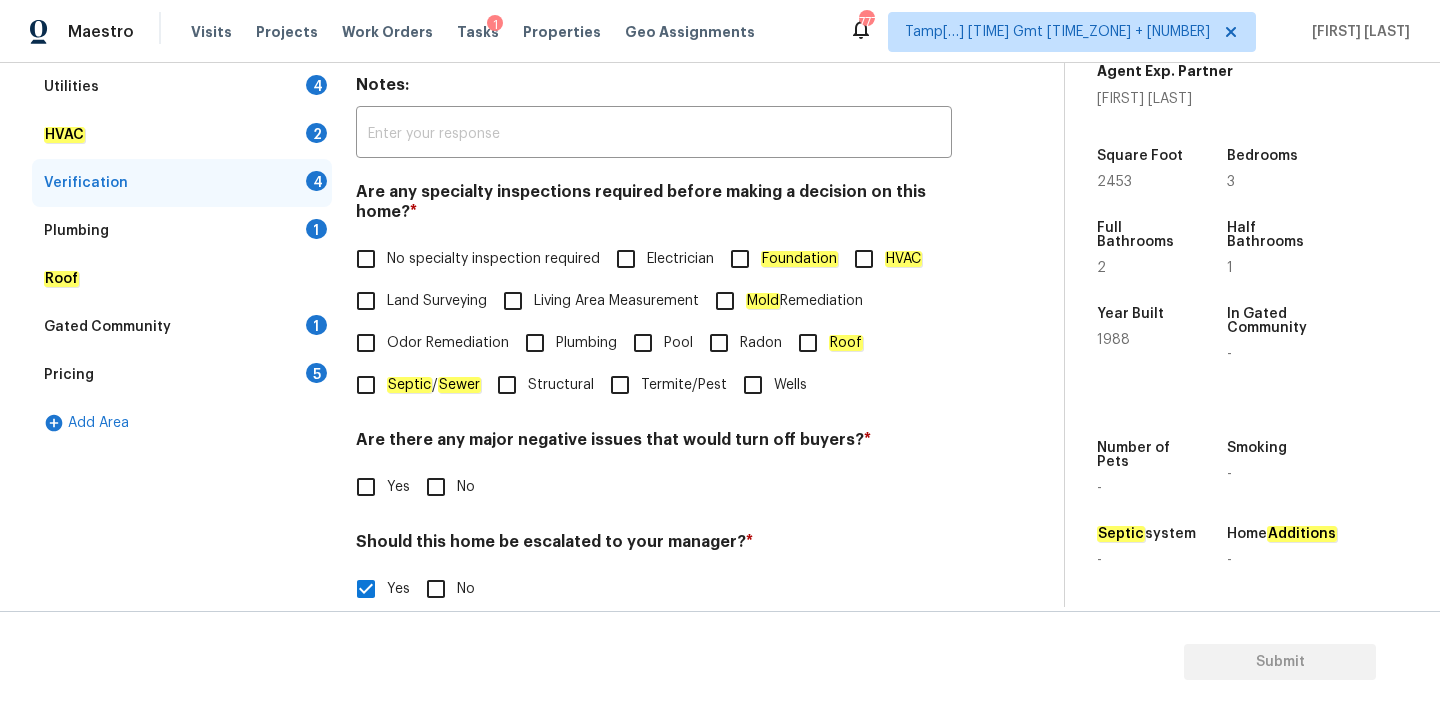 scroll, scrollTop: 332, scrollLeft: 0, axis: vertical 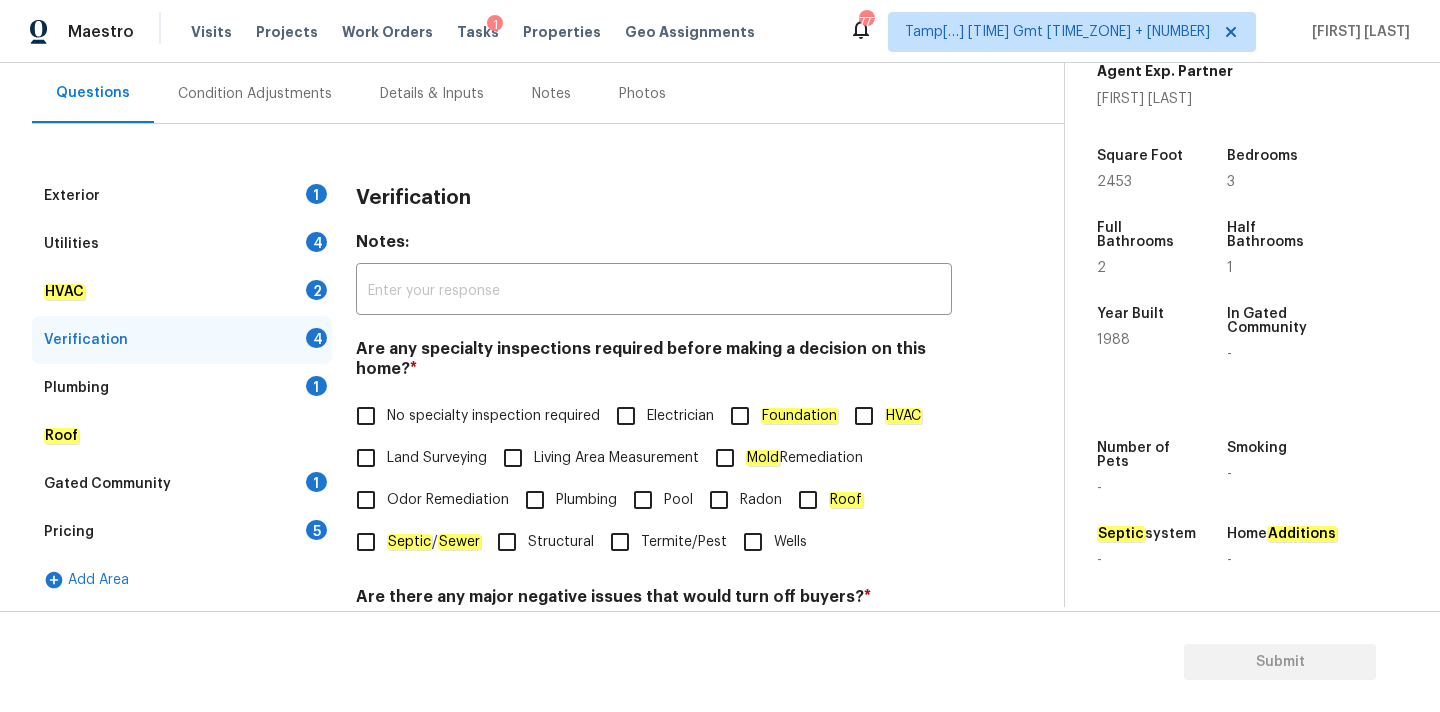 click on "Condition Adjustments" at bounding box center (255, 93) 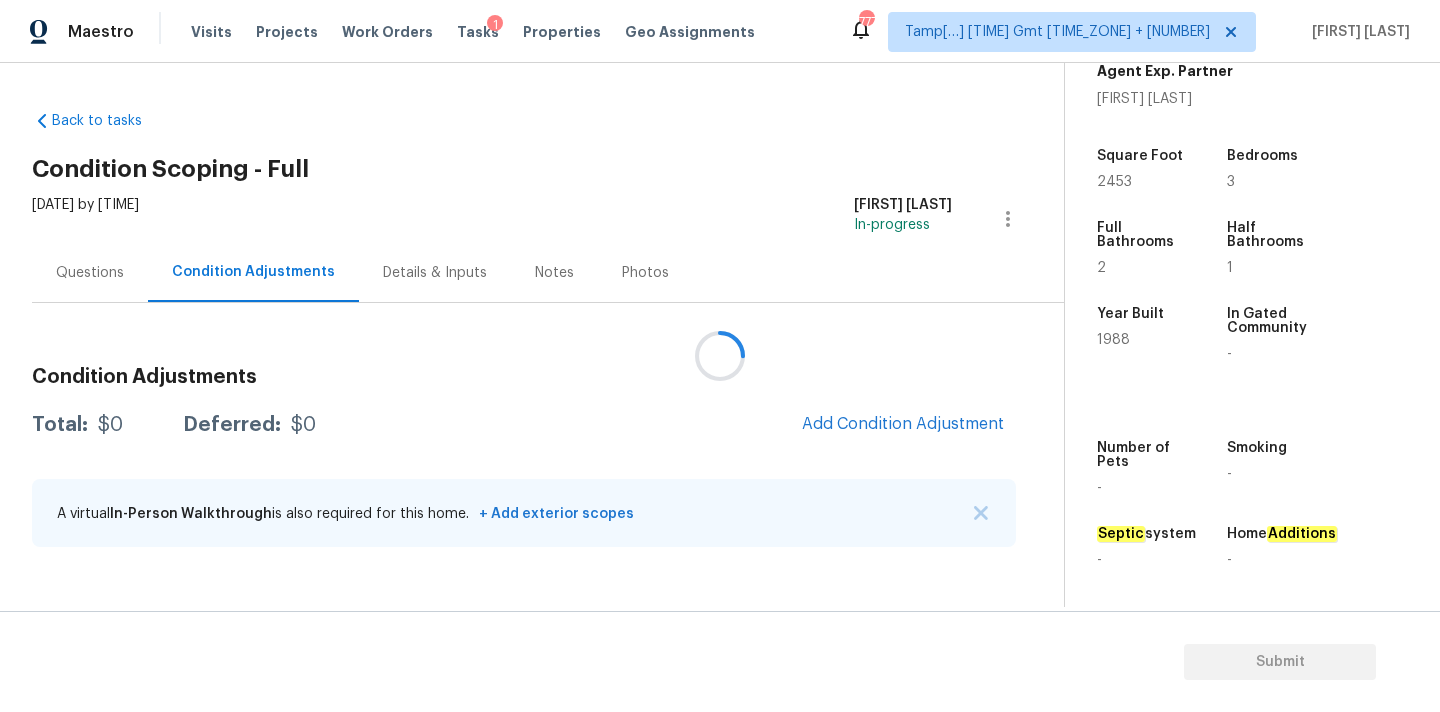 scroll, scrollTop: 0, scrollLeft: 0, axis: both 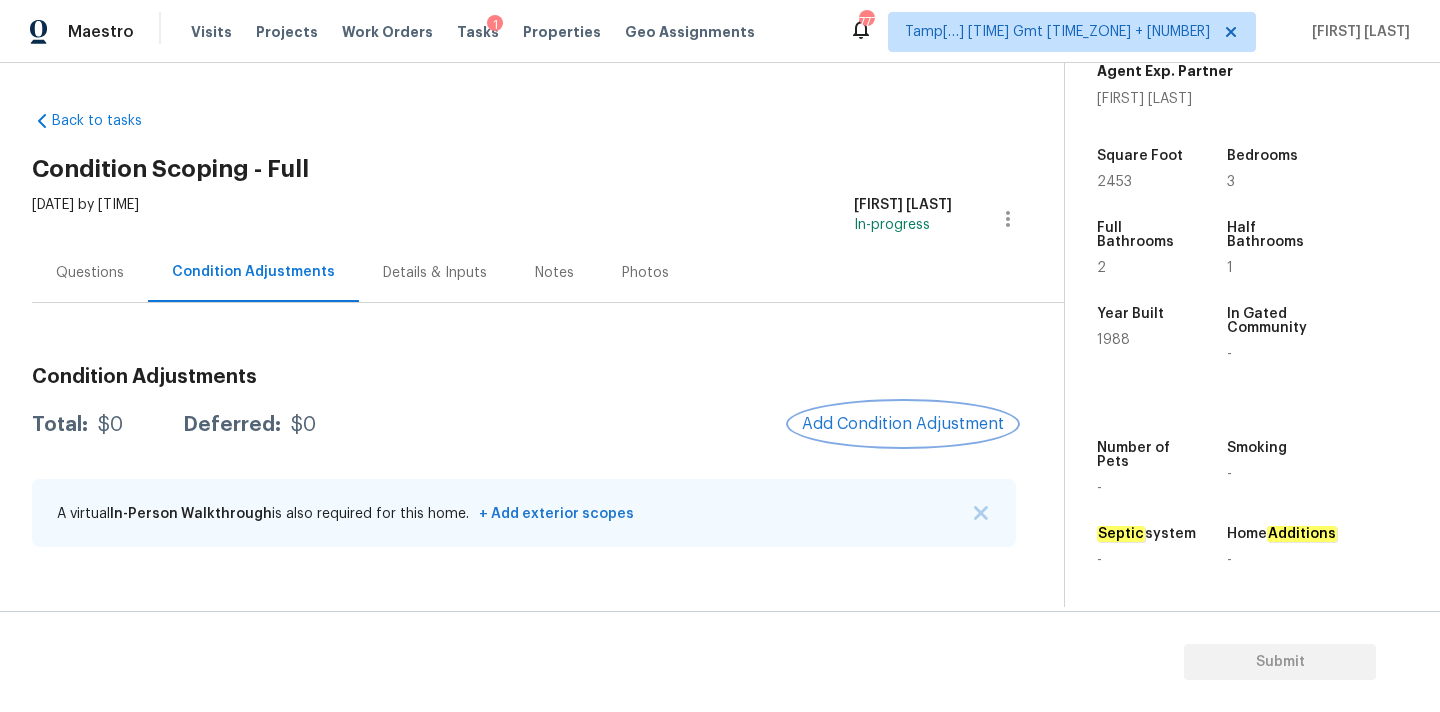 click on "Add Condition Adjustment" at bounding box center [903, 424] 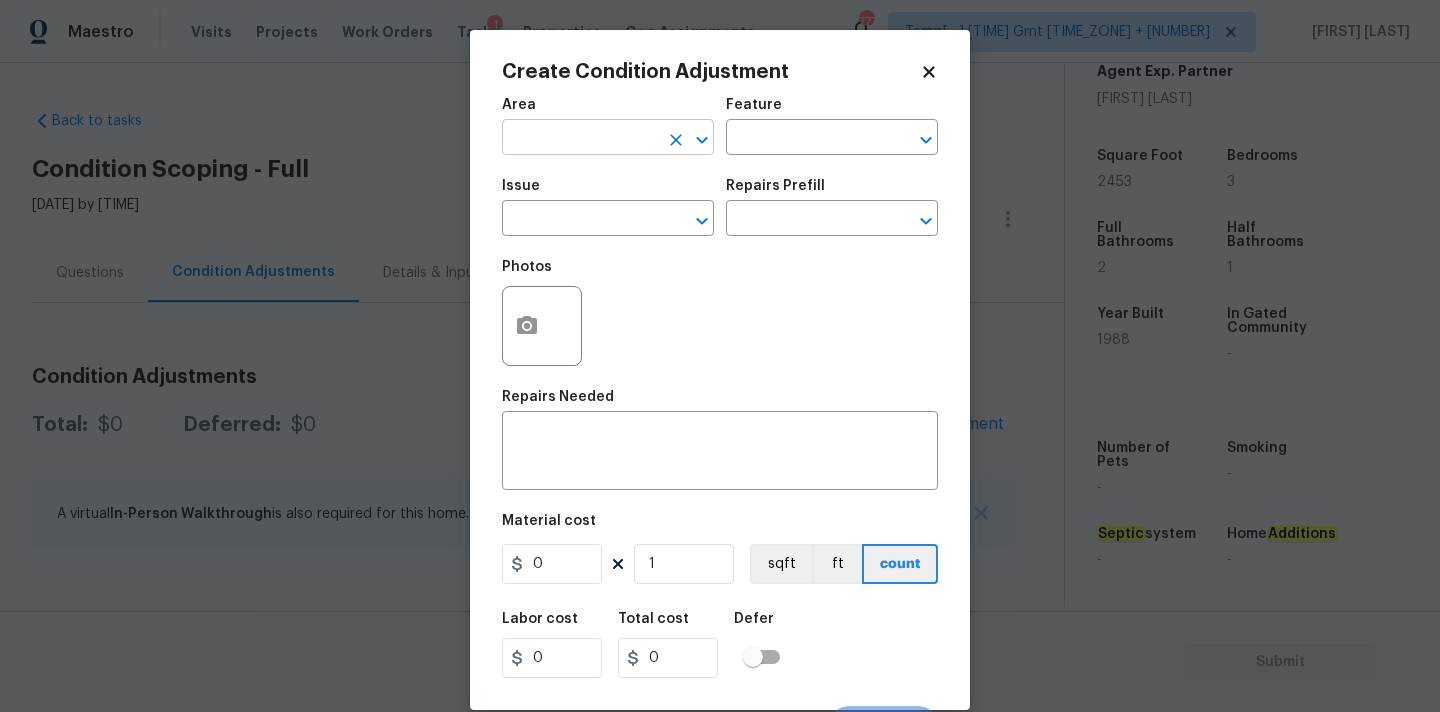 click at bounding box center [580, 139] 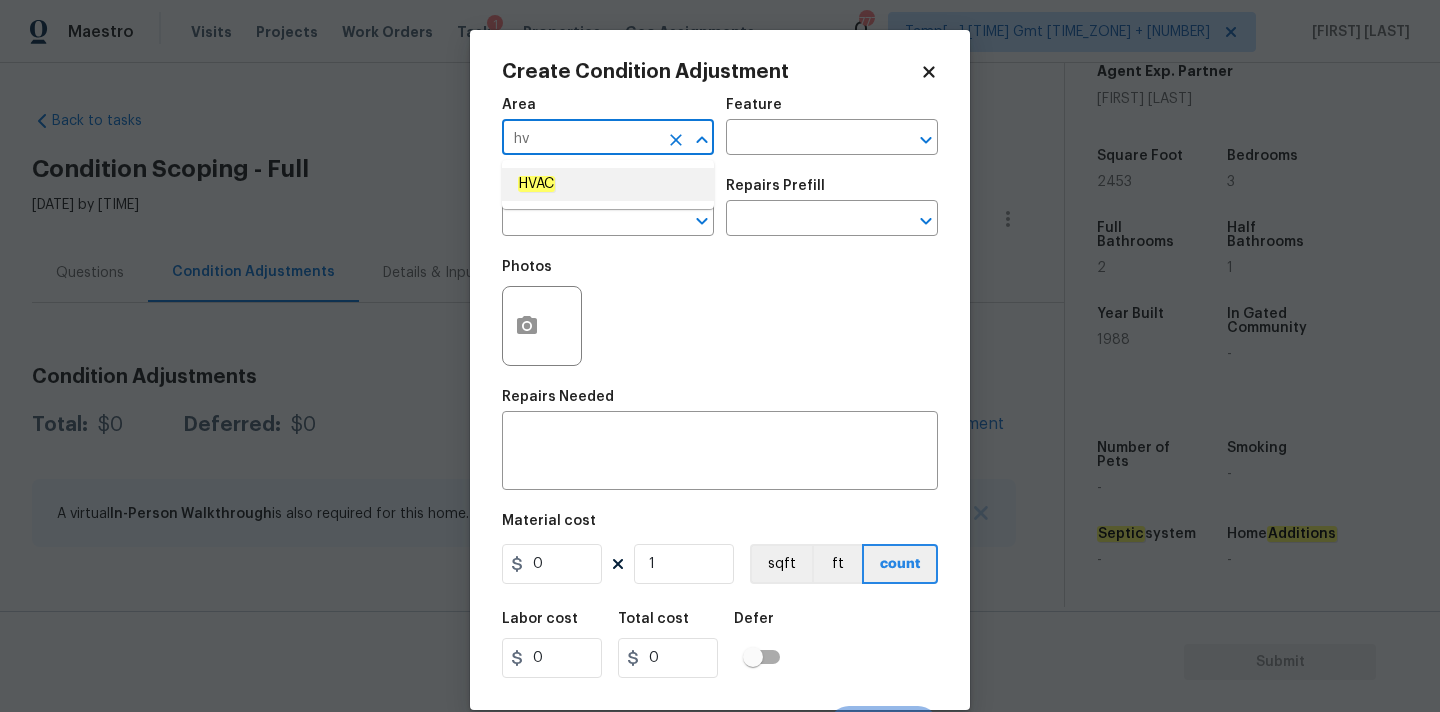 click on "HVAC" at bounding box center [608, 184] 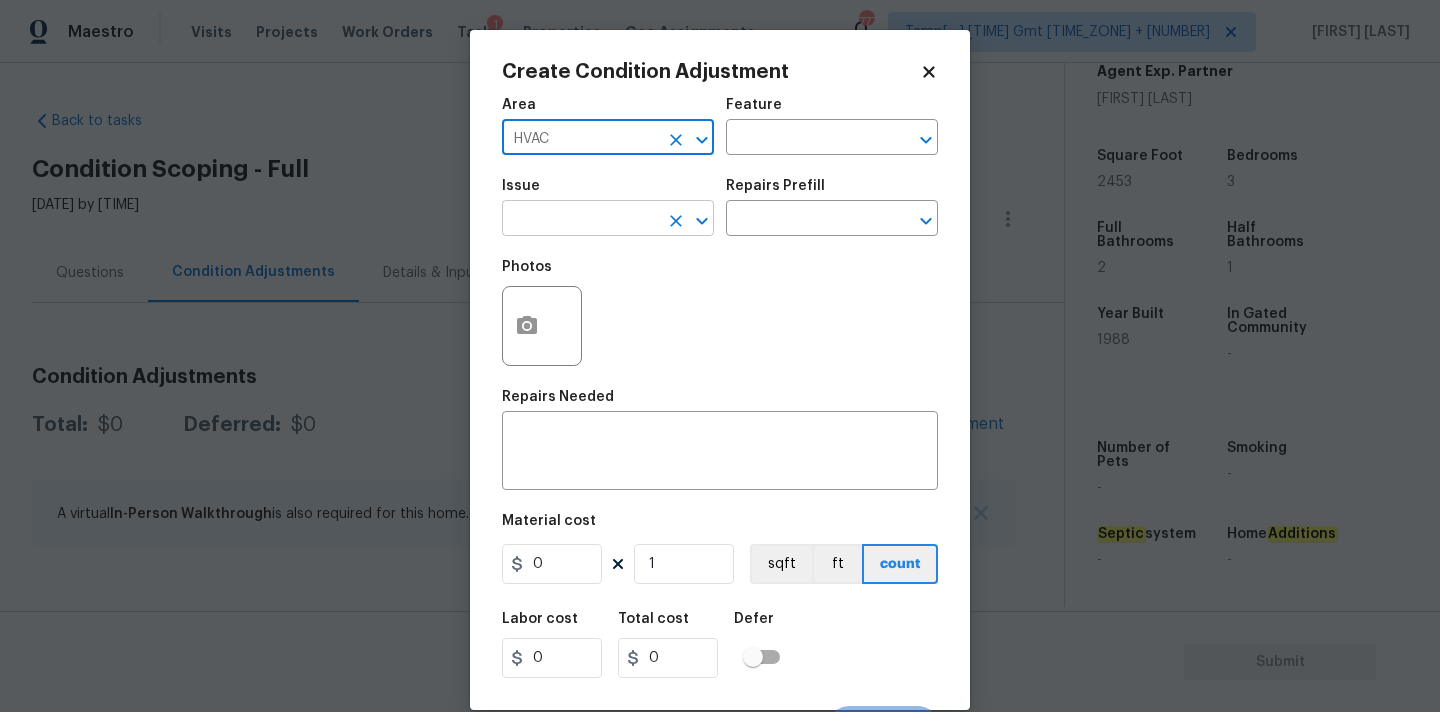 type on "HVAC" 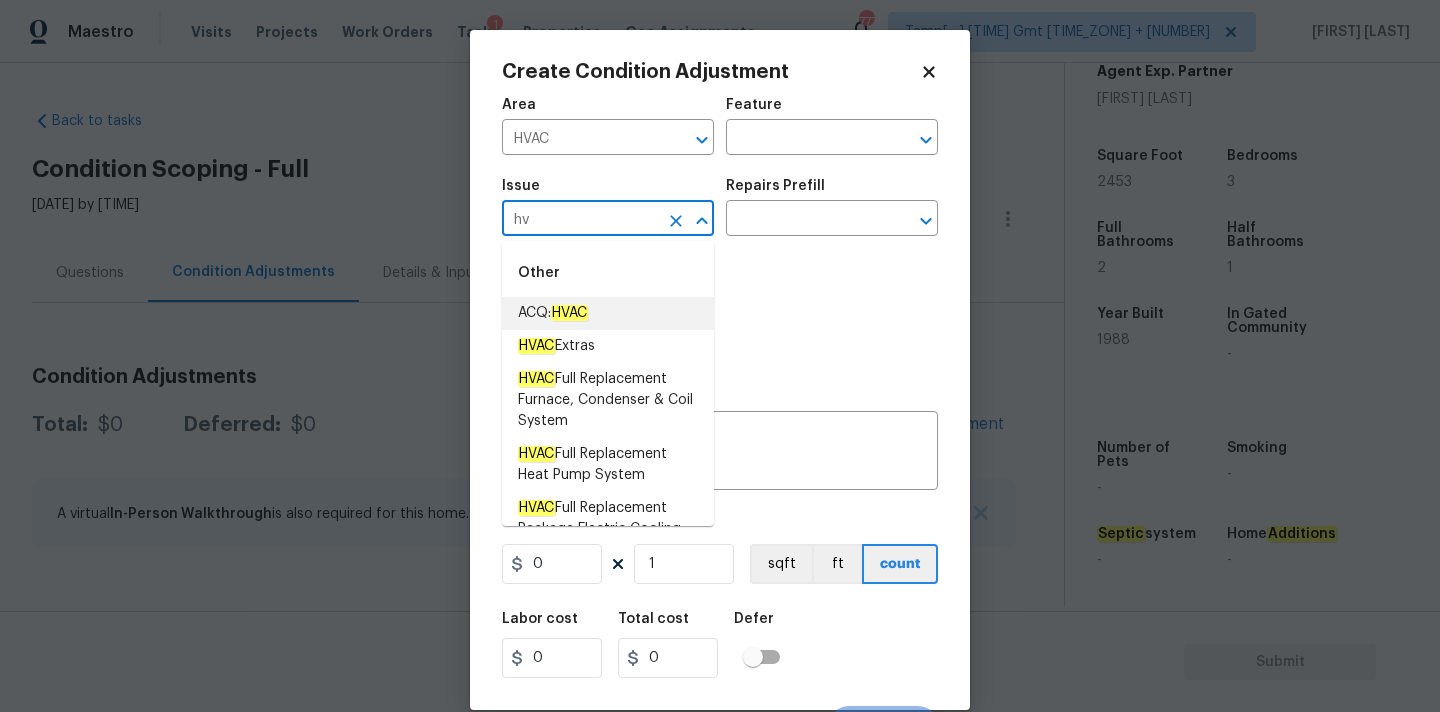 click on "ACQ:  HVAC" at bounding box center (608, 313) 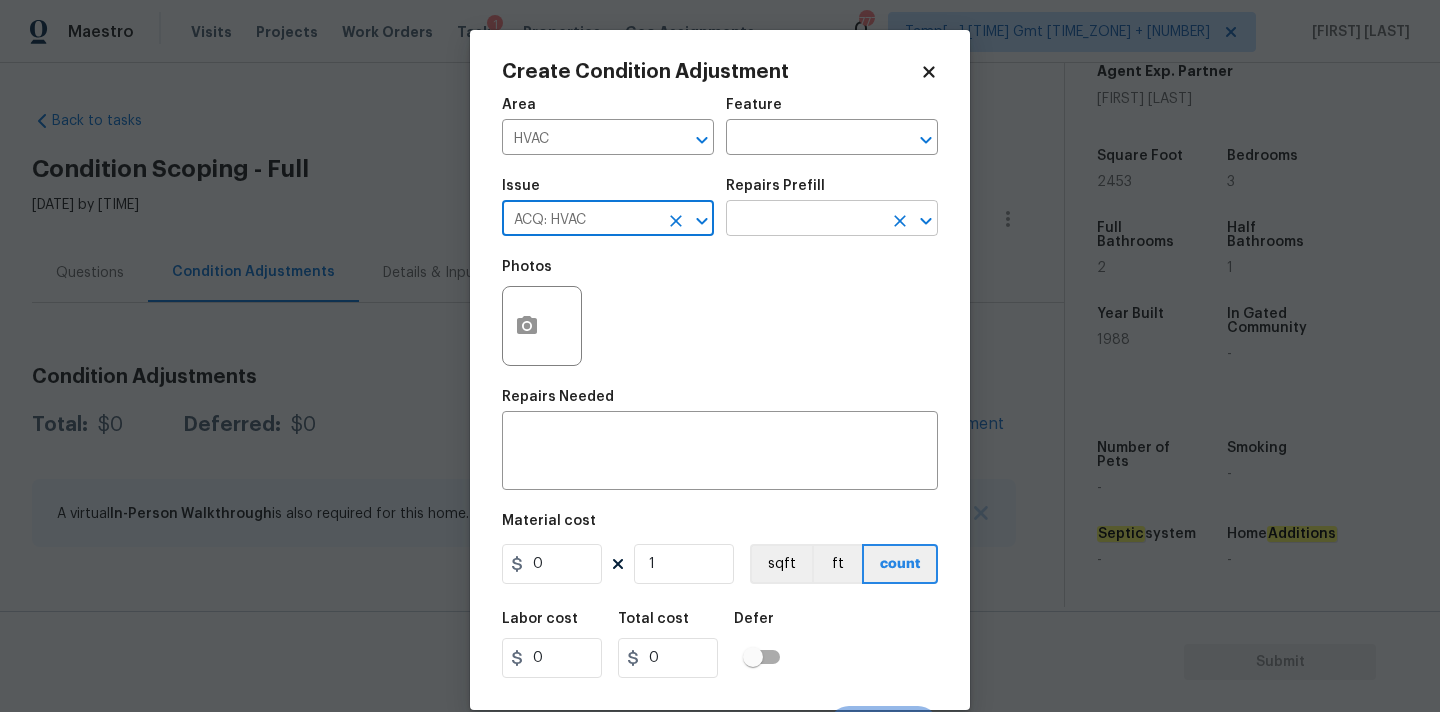 type on "ACQ: HVAC" 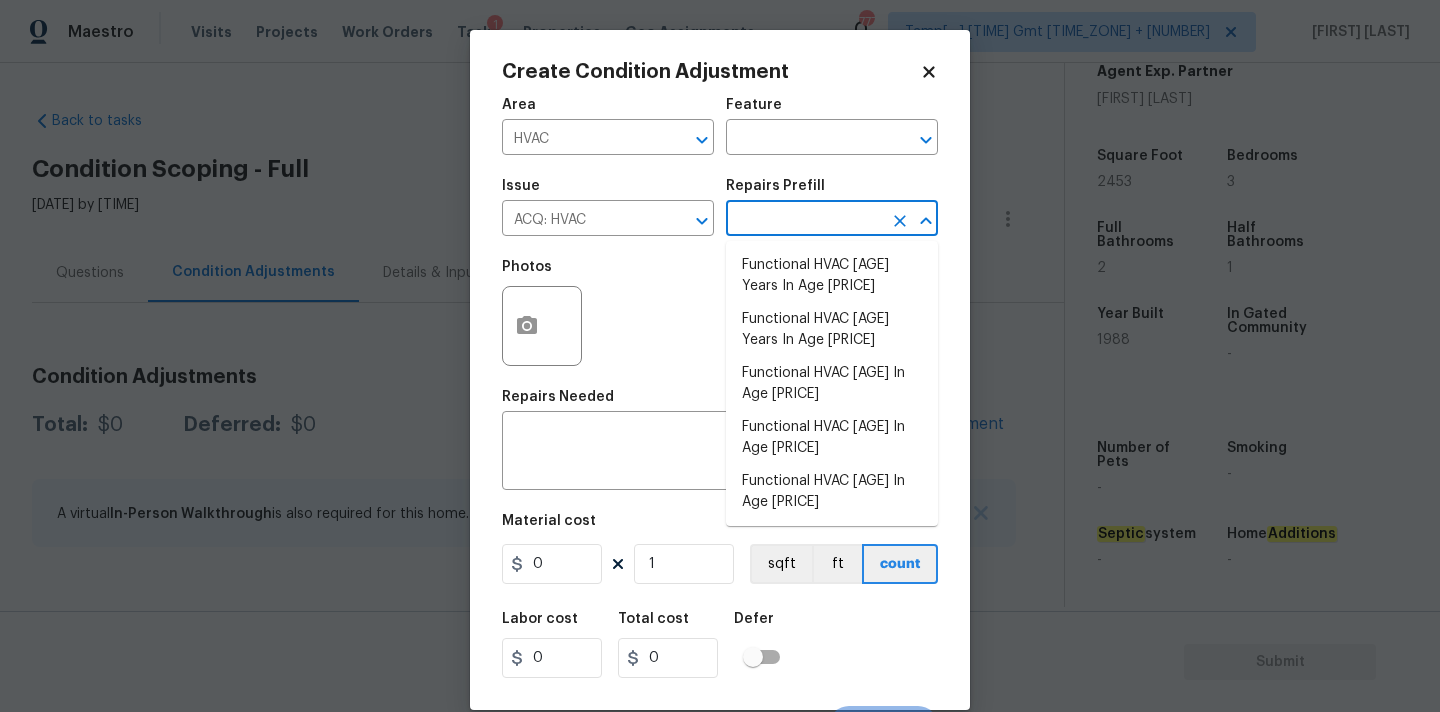 click at bounding box center [804, 220] 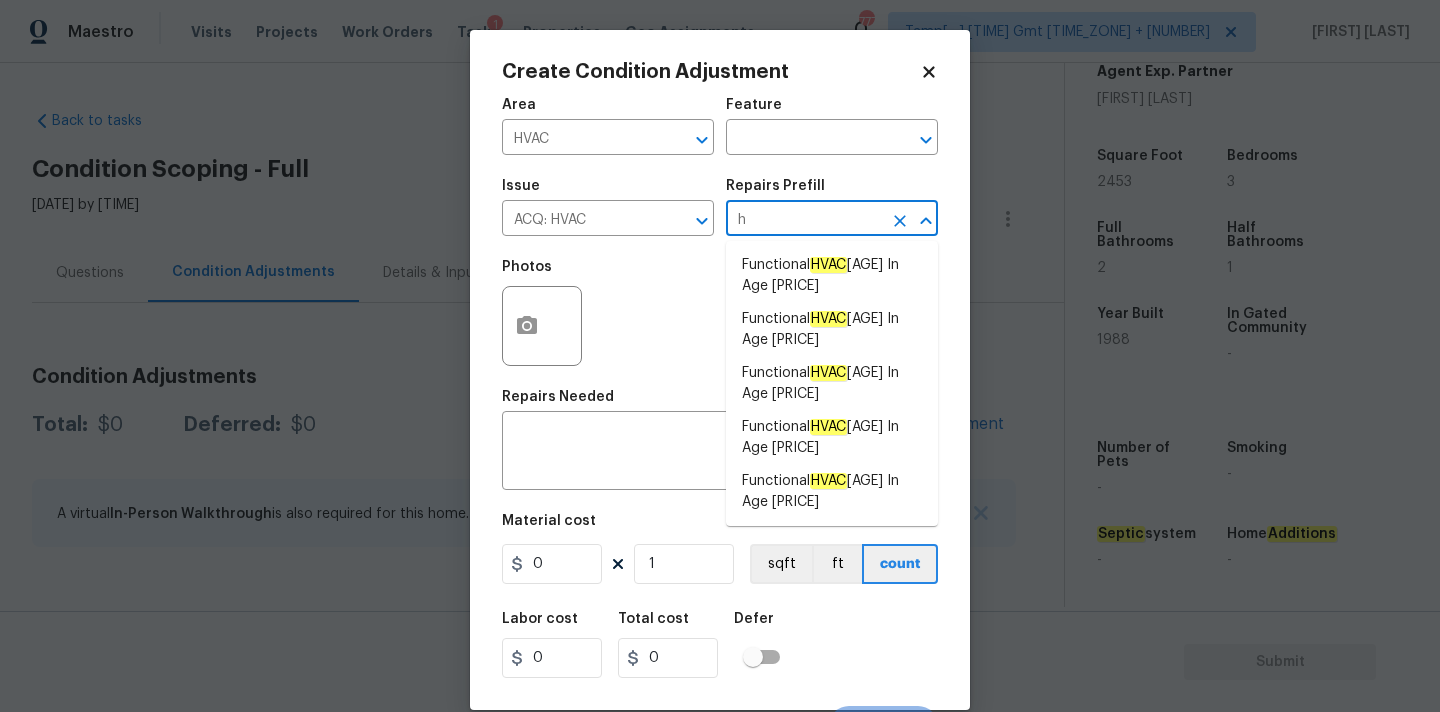type on "hv" 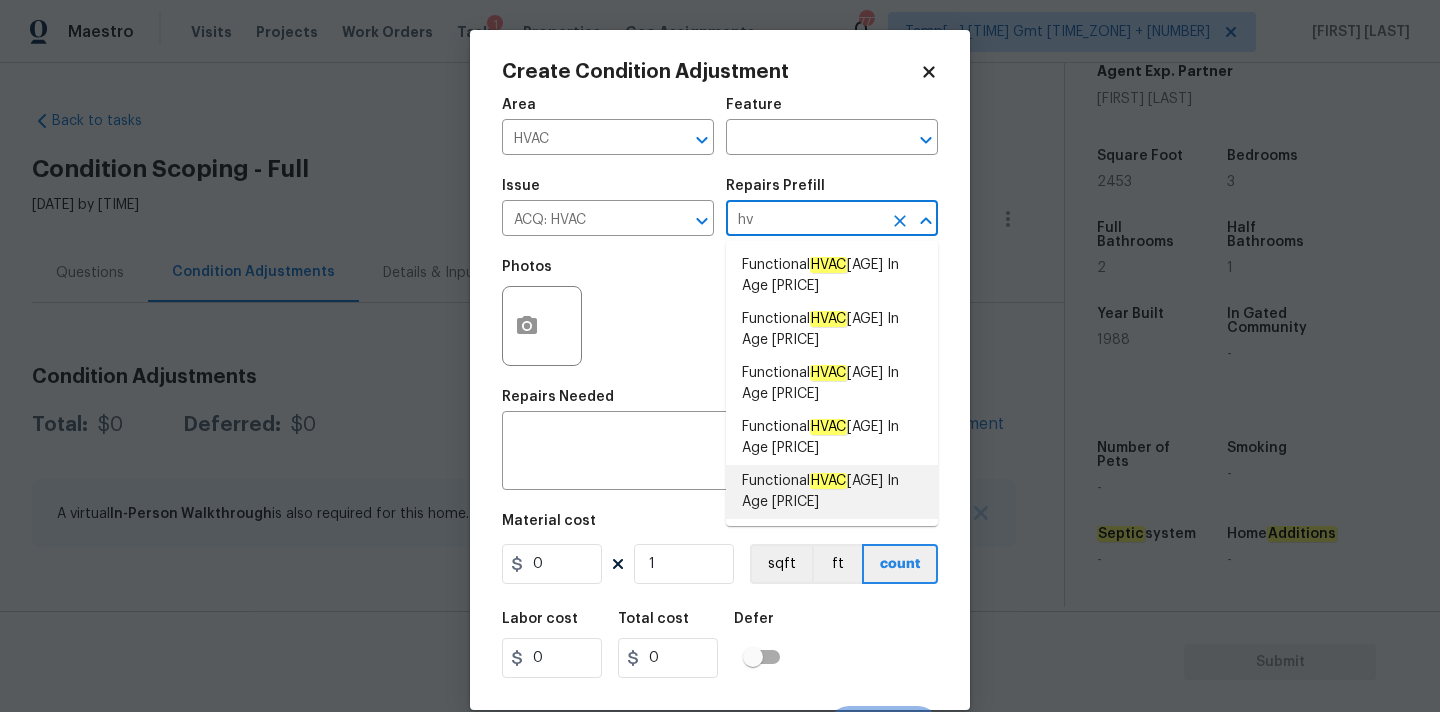 click on "Functional  HVAC  [AGE] Years In Age [PRICE]" at bounding box center (832, 492) 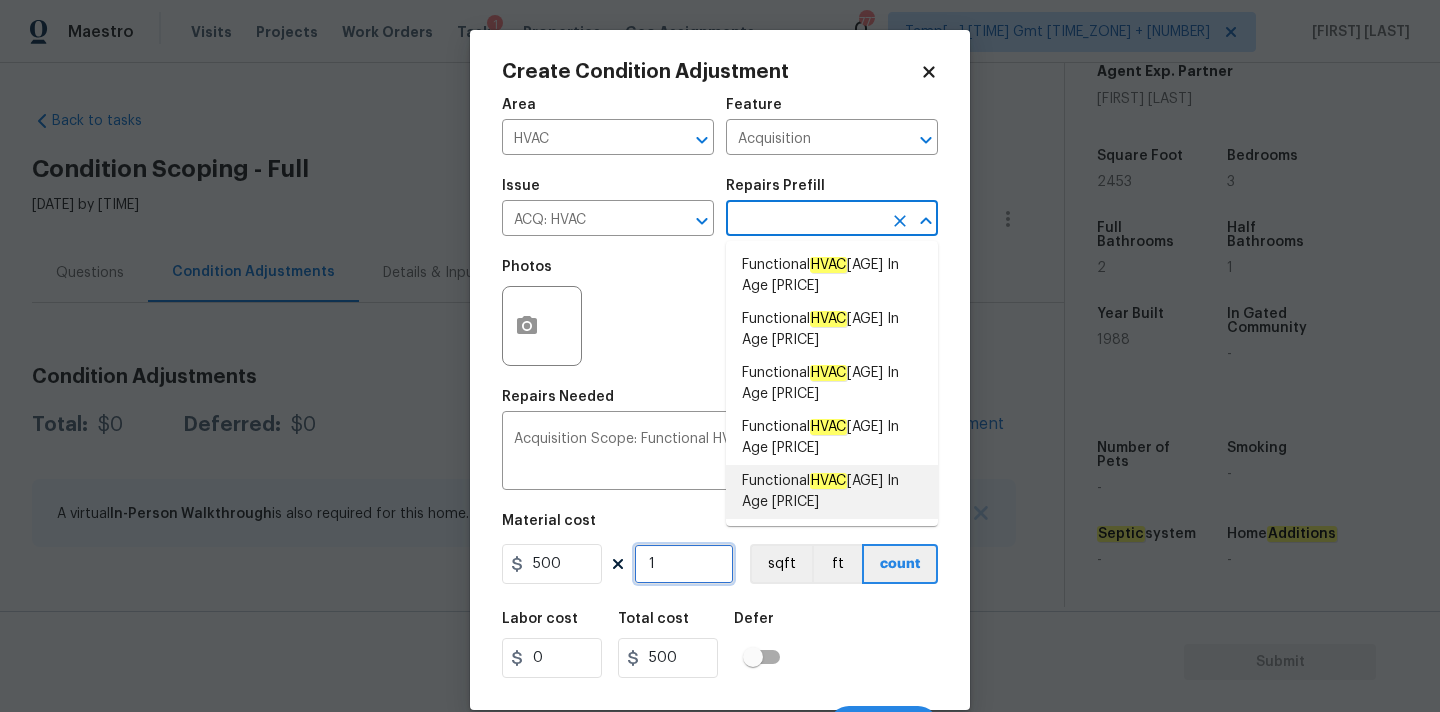 click on "1" at bounding box center (684, 564) 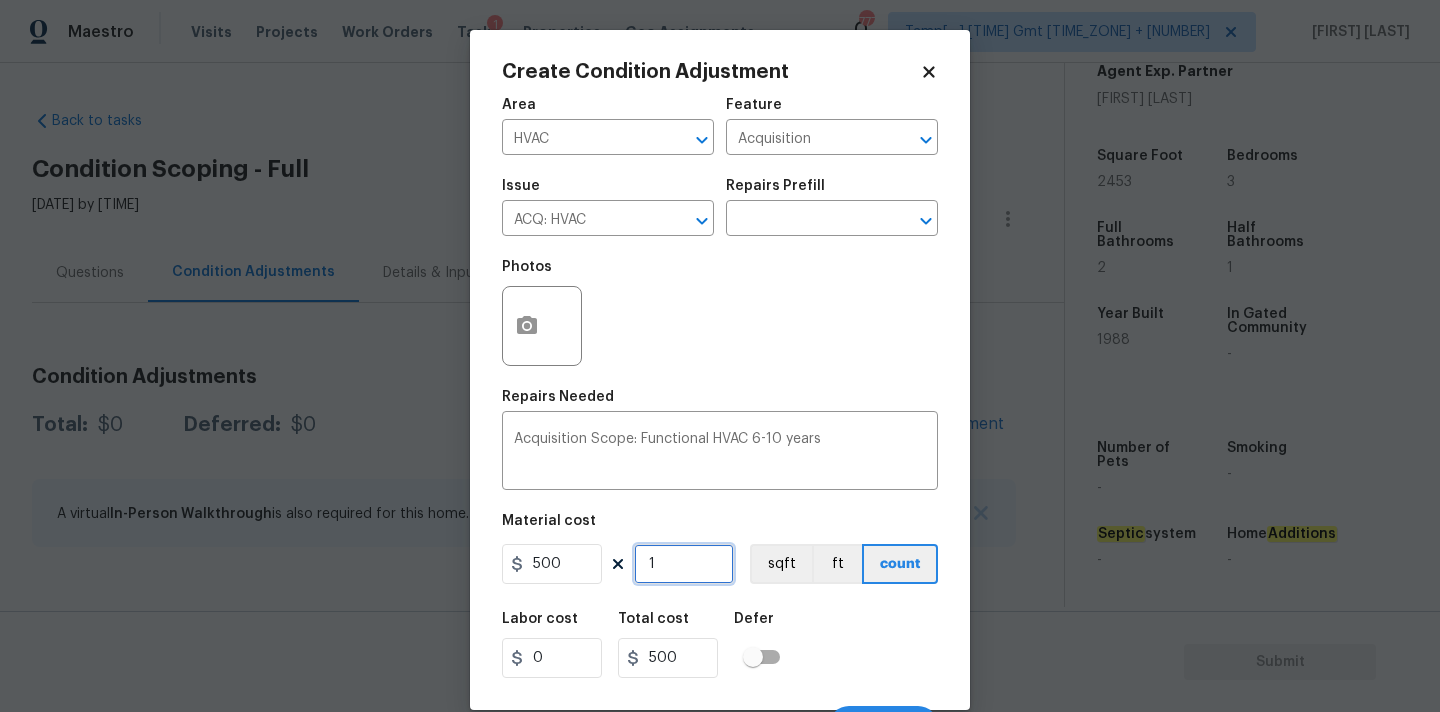 click on "1" at bounding box center [684, 564] 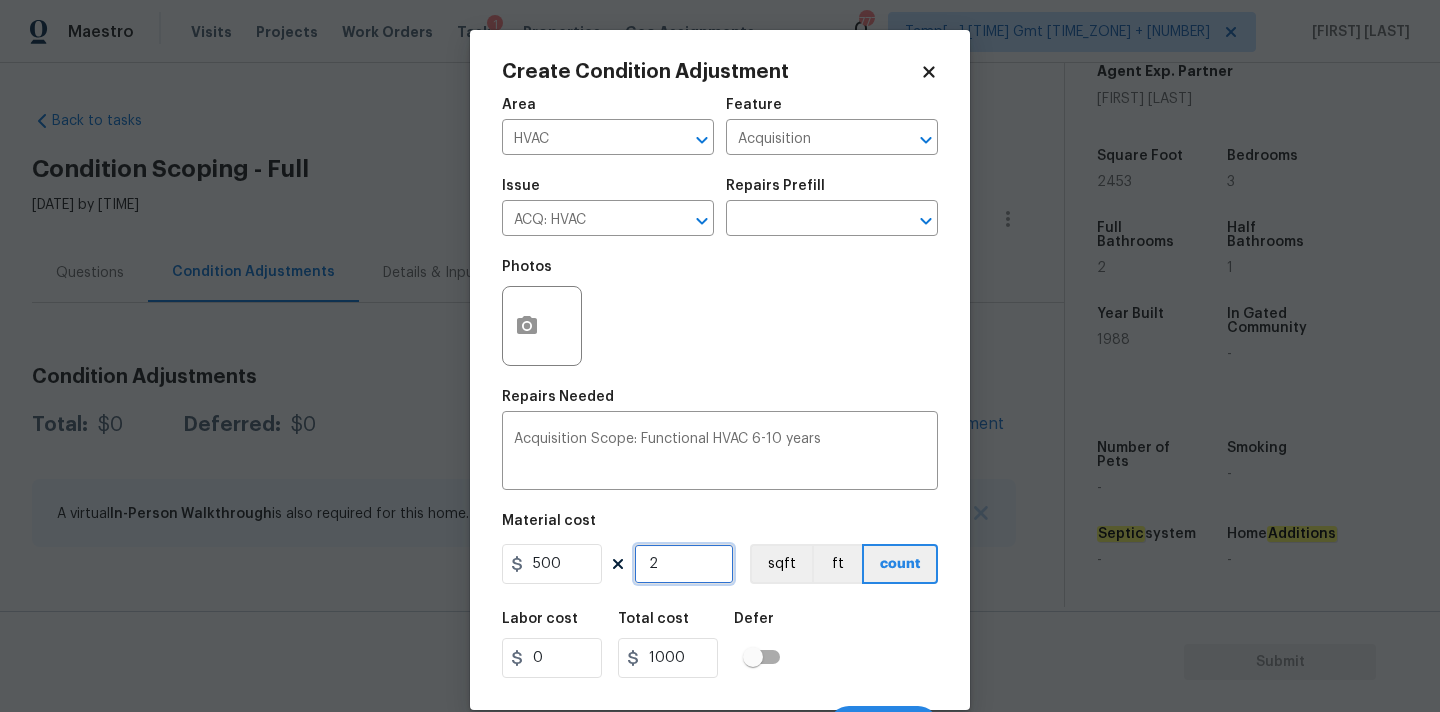type on "2" 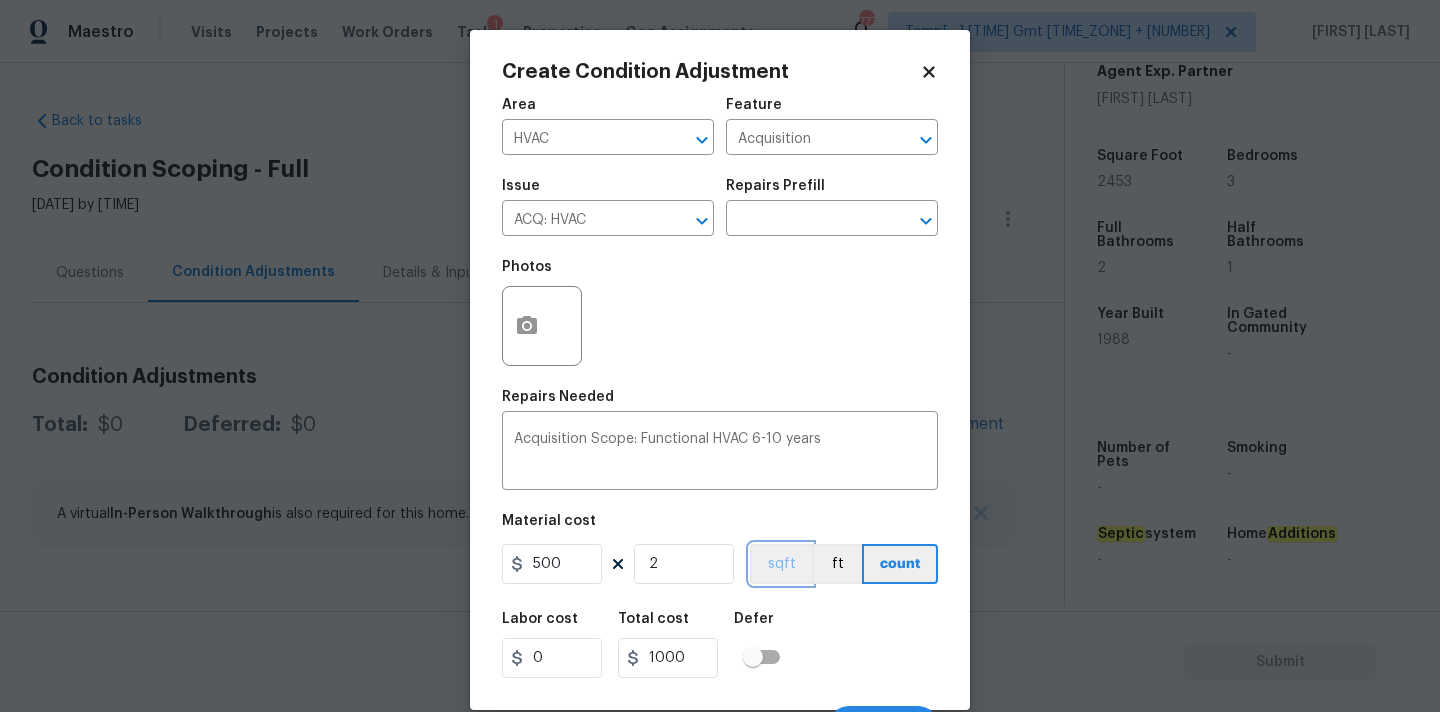 type 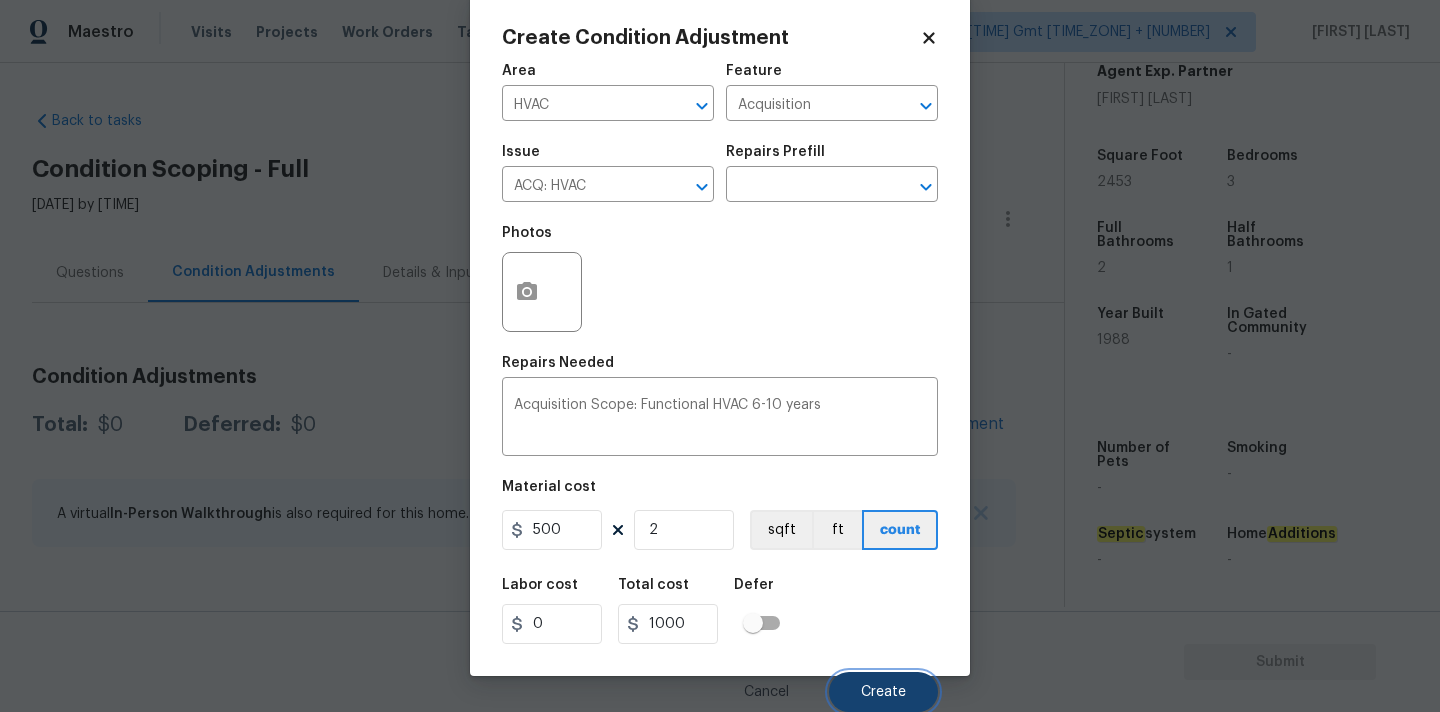 click on "Create" at bounding box center (883, 692) 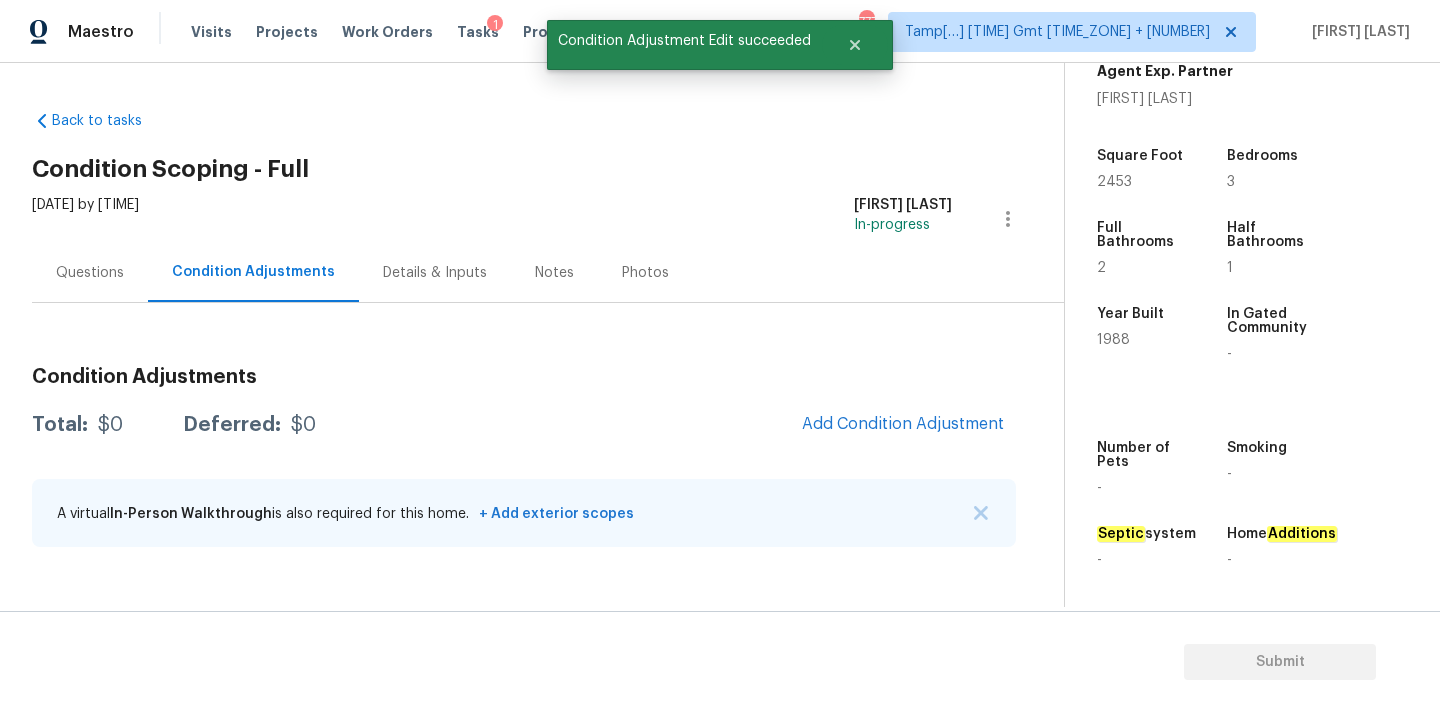 scroll, scrollTop: 28, scrollLeft: 0, axis: vertical 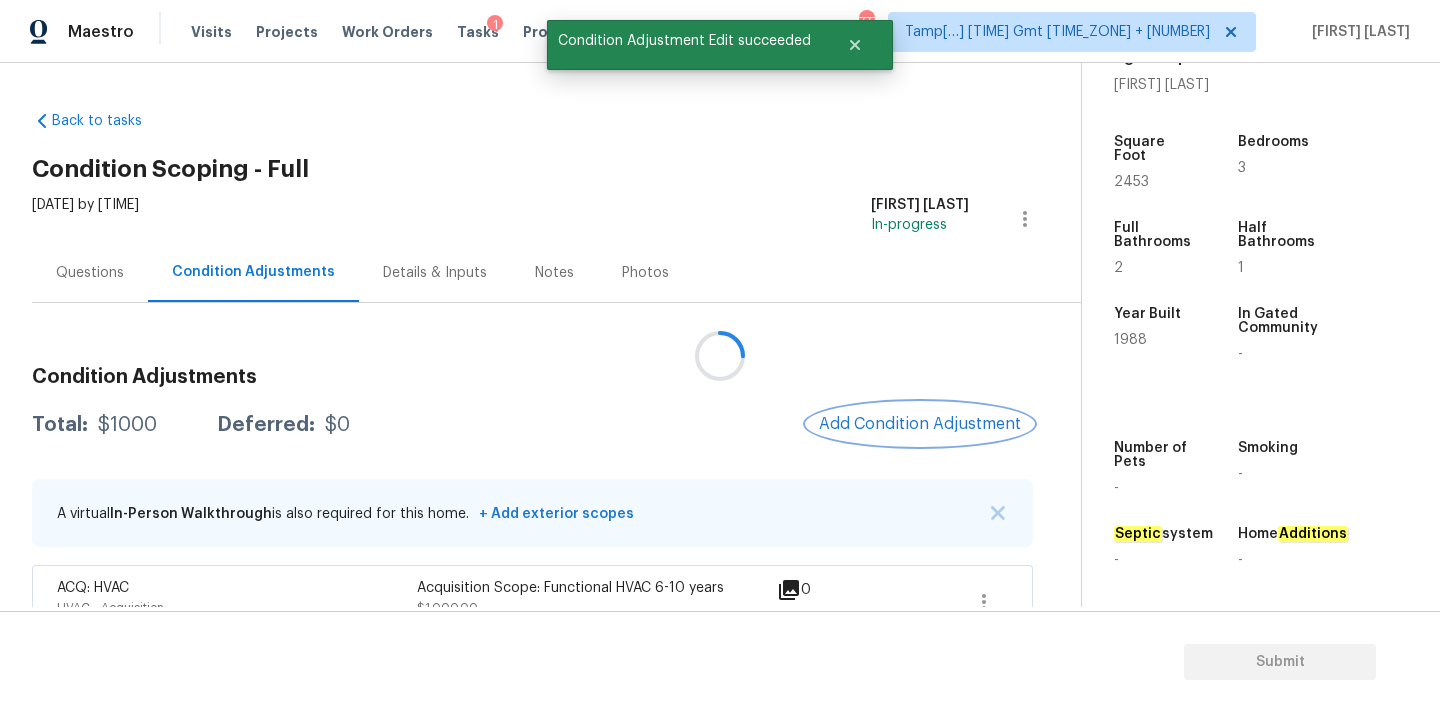 click on "Add Condition Adjustment" at bounding box center [920, 424] 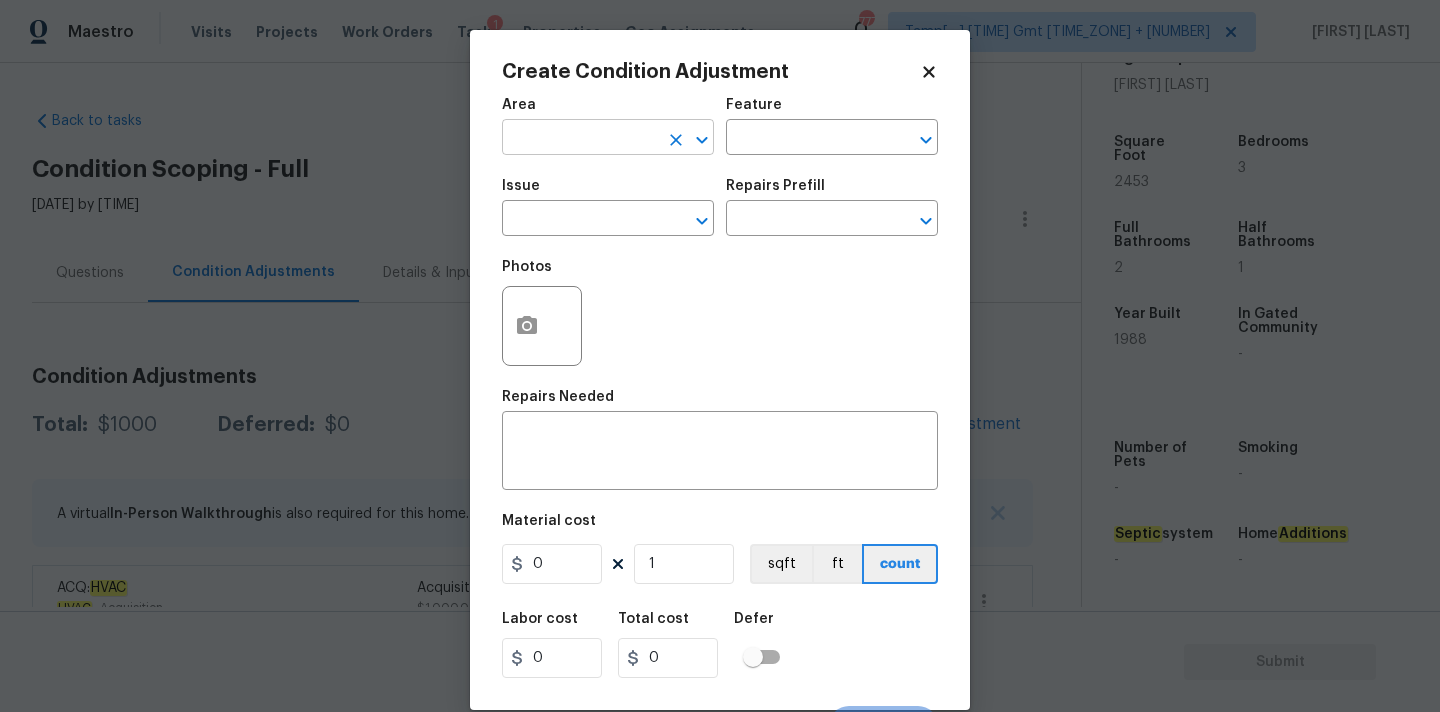 click at bounding box center (580, 139) 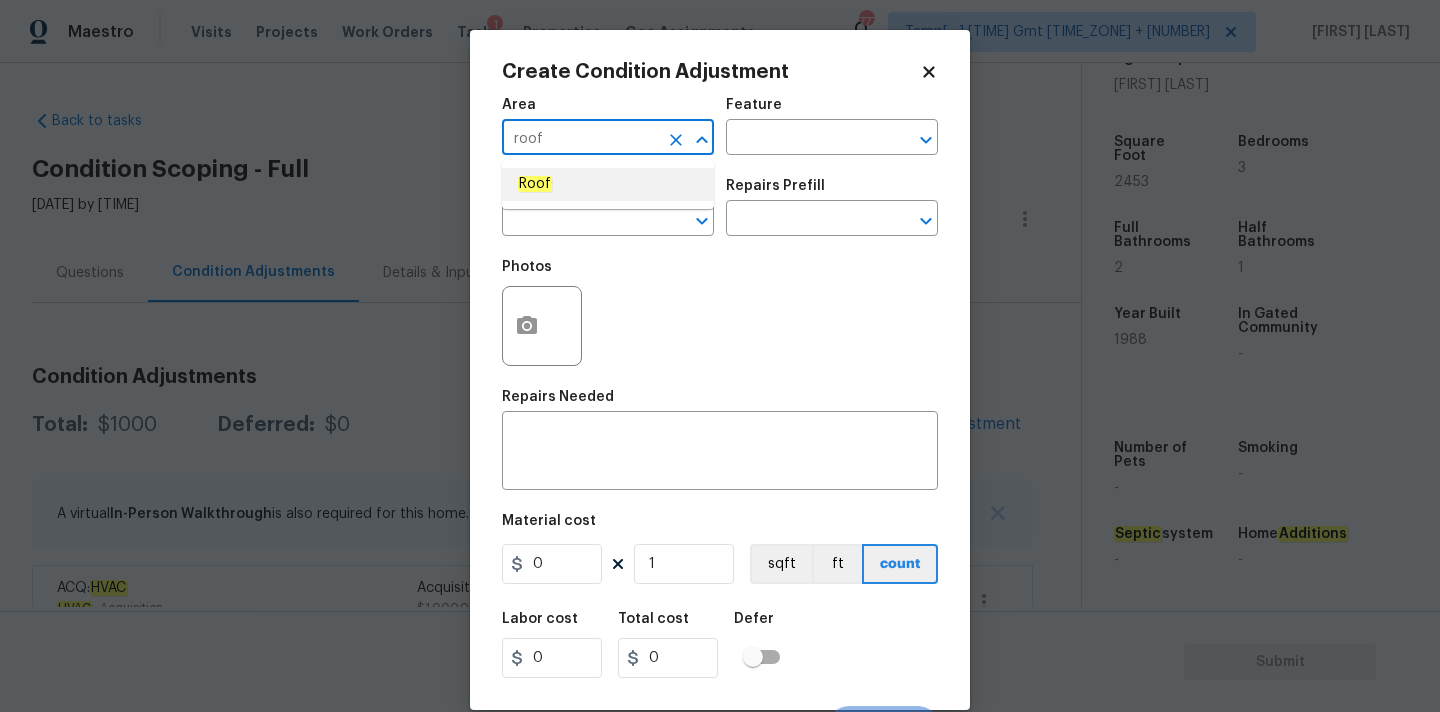 click on "Roof" at bounding box center [608, 184] 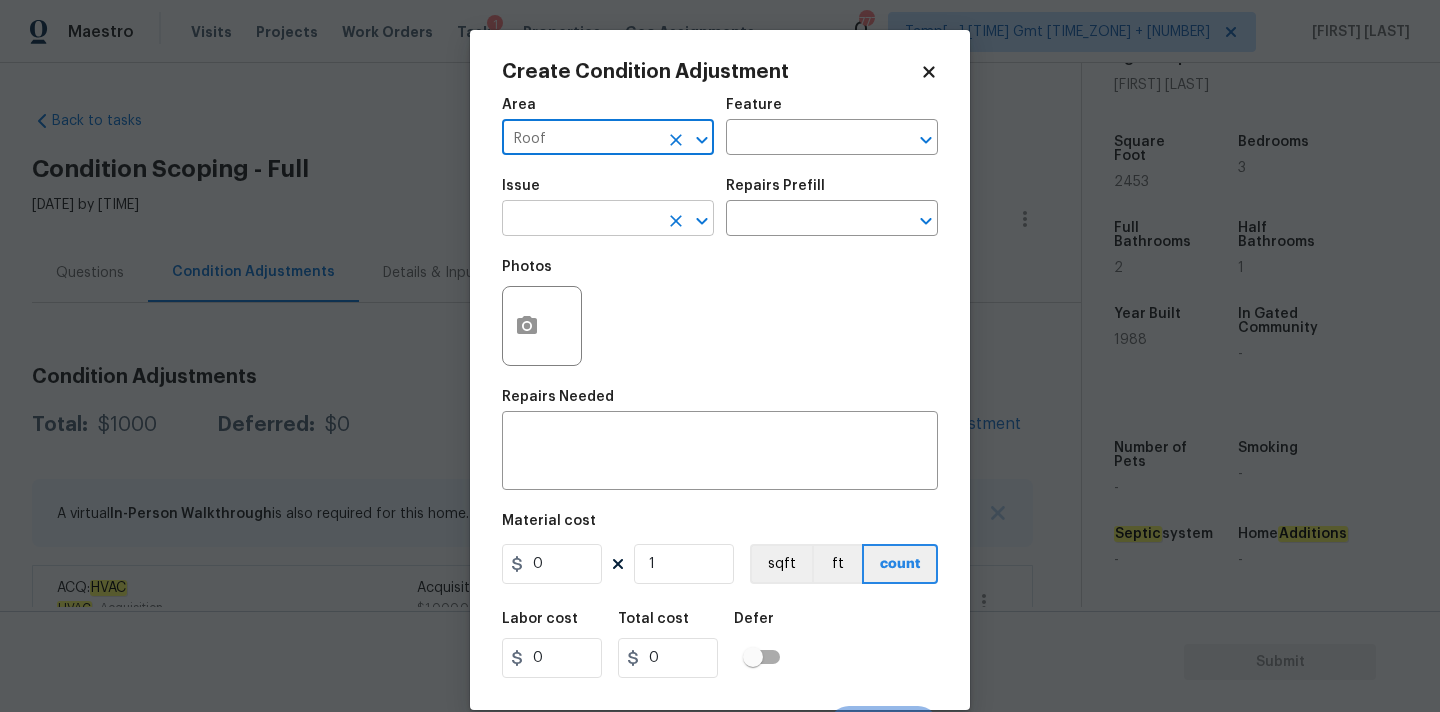 type on "Roof" 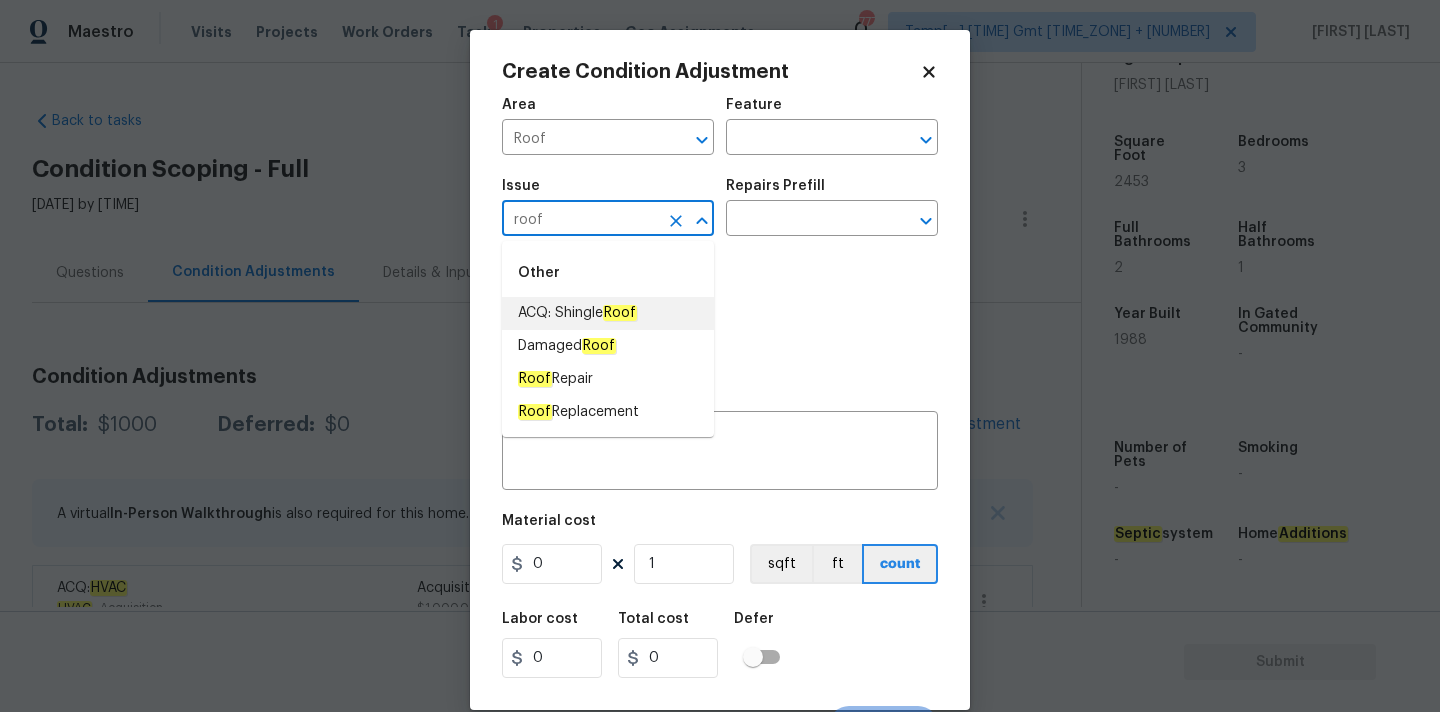 click on "Roof" at bounding box center [620, 313] 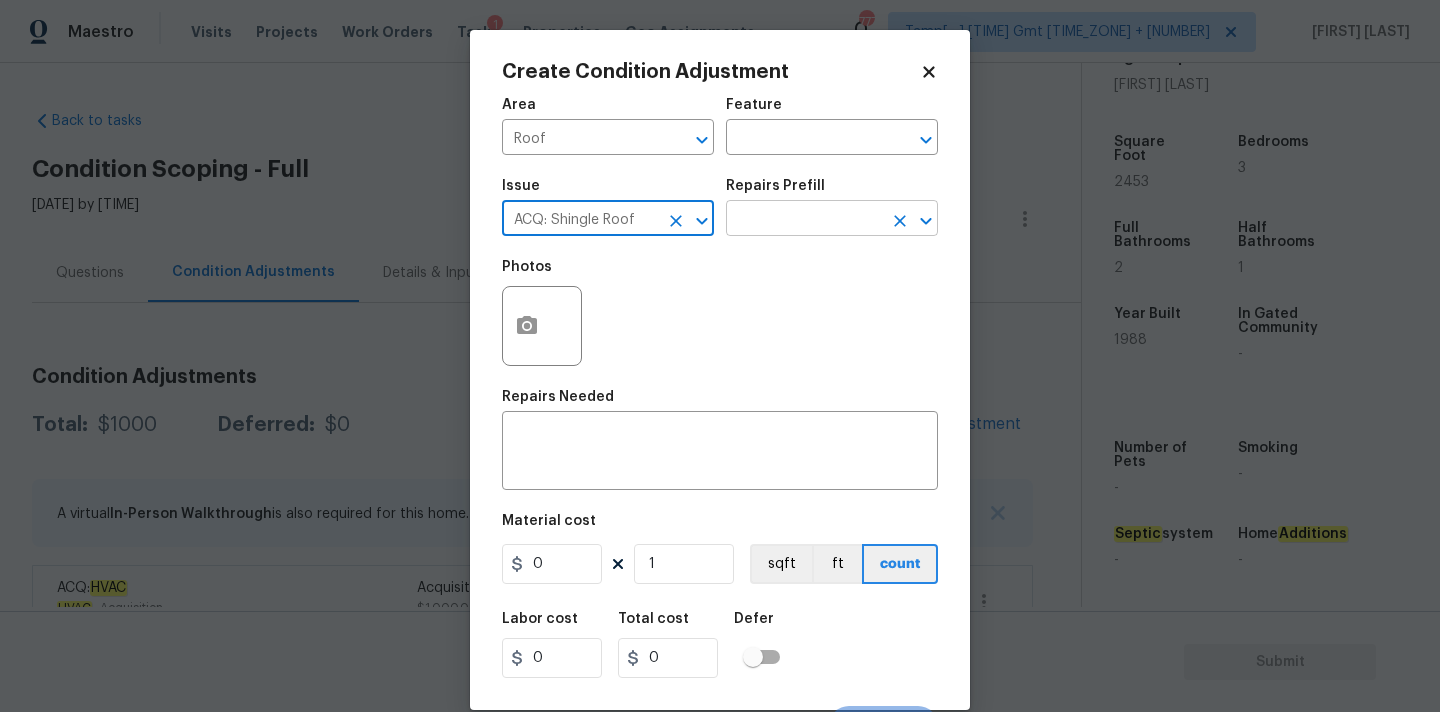 type on "ACQ: Shingle Roof" 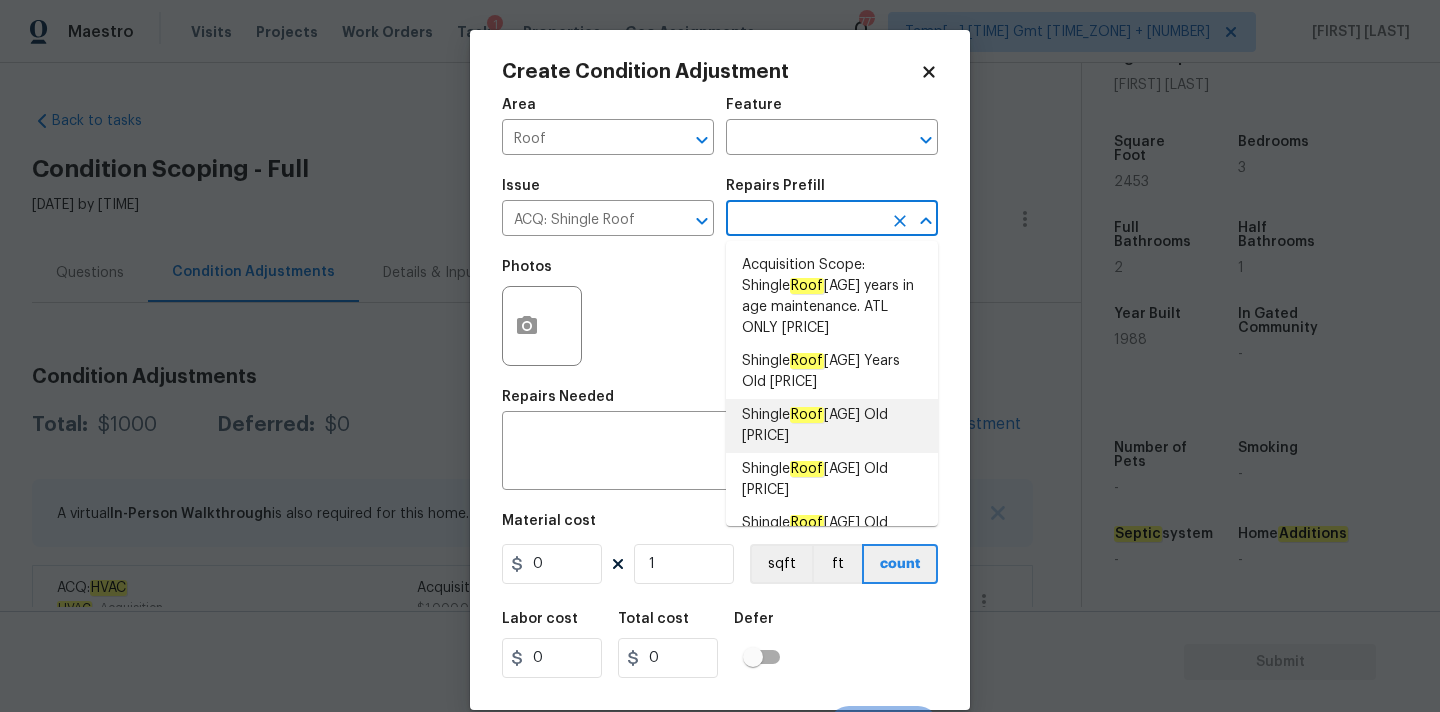 click on "Shingle  Roof  [AGE] Years Old [PRICE]" at bounding box center (832, 426) 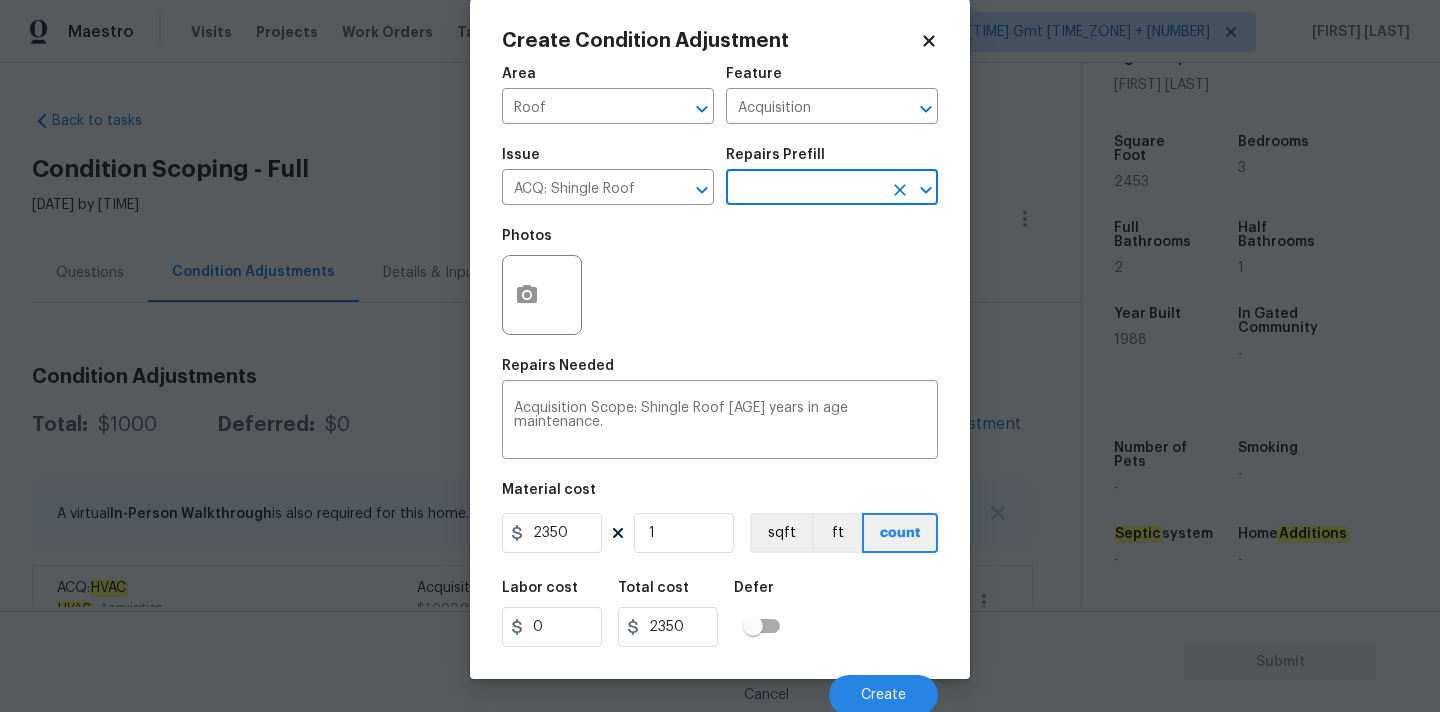 scroll, scrollTop: 35, scrollLeft: 0, axis: vertical 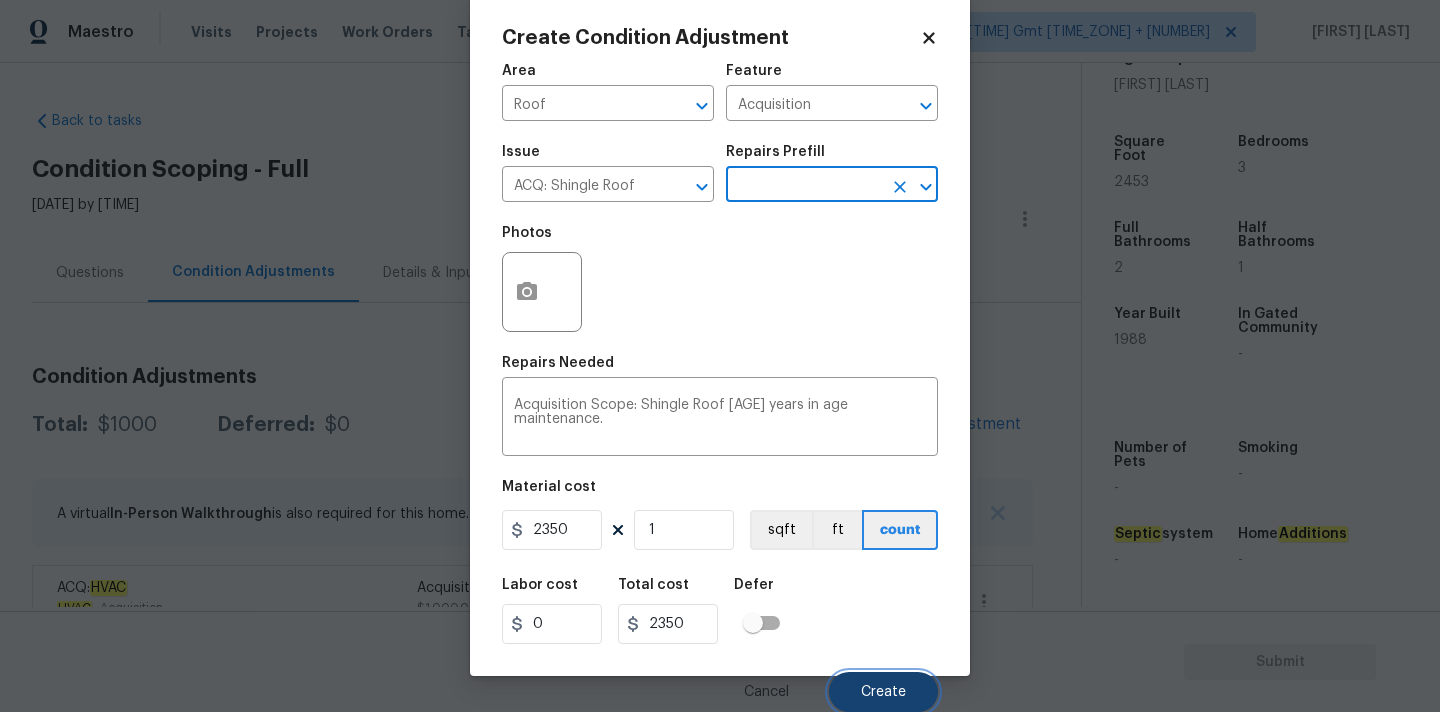 click on "Create" at bounding box center [883, 692] 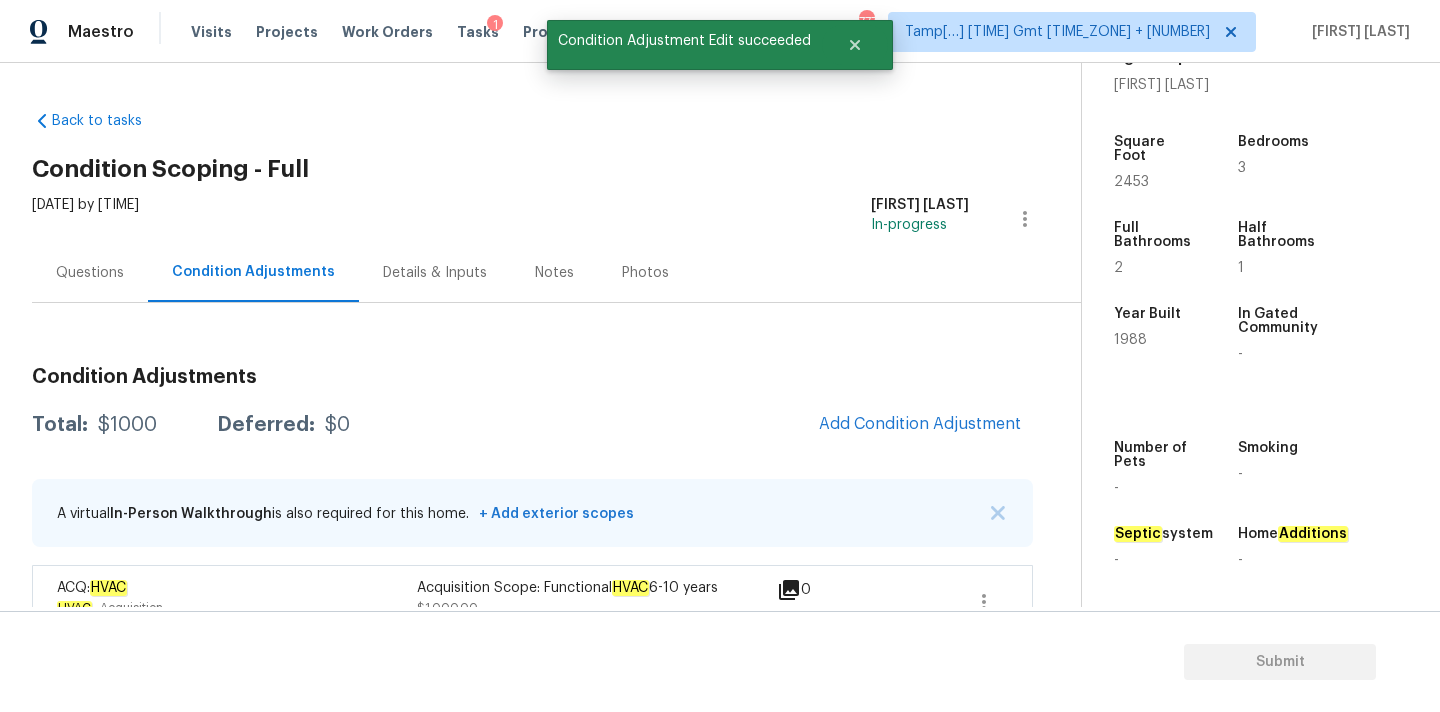 scroll, scrollTop: 28, scrollLeft: 0, axis: vertical 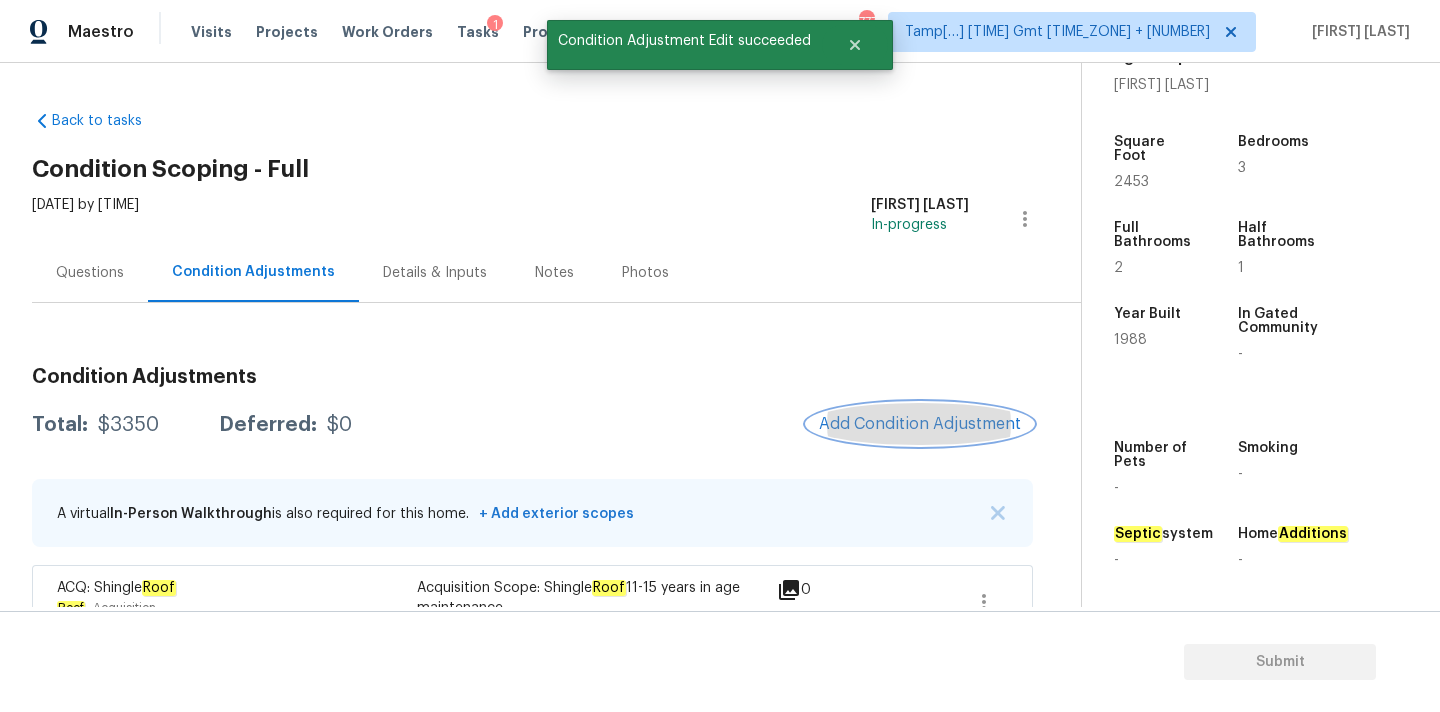 click on "Add Condition Adjustment" at bounding box center (920, 424) 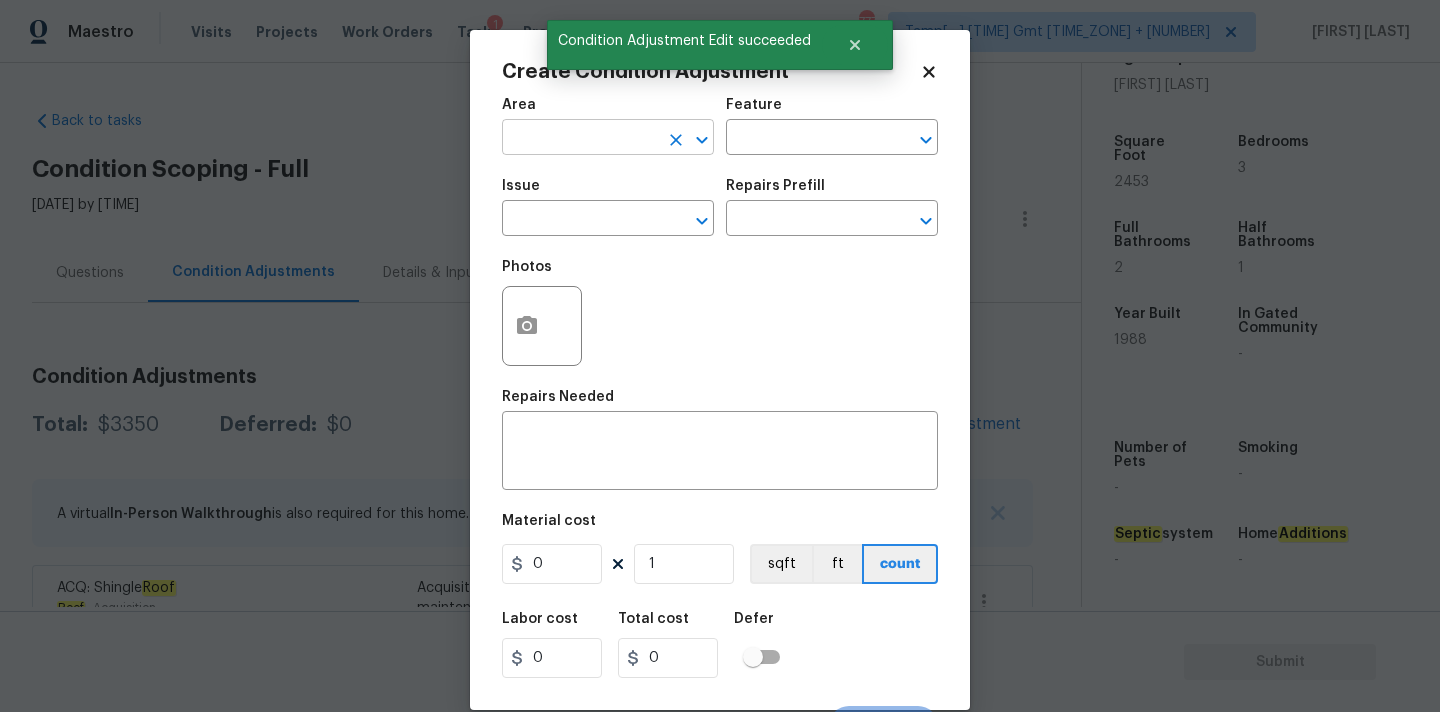 click at bounding box center (580, 139) 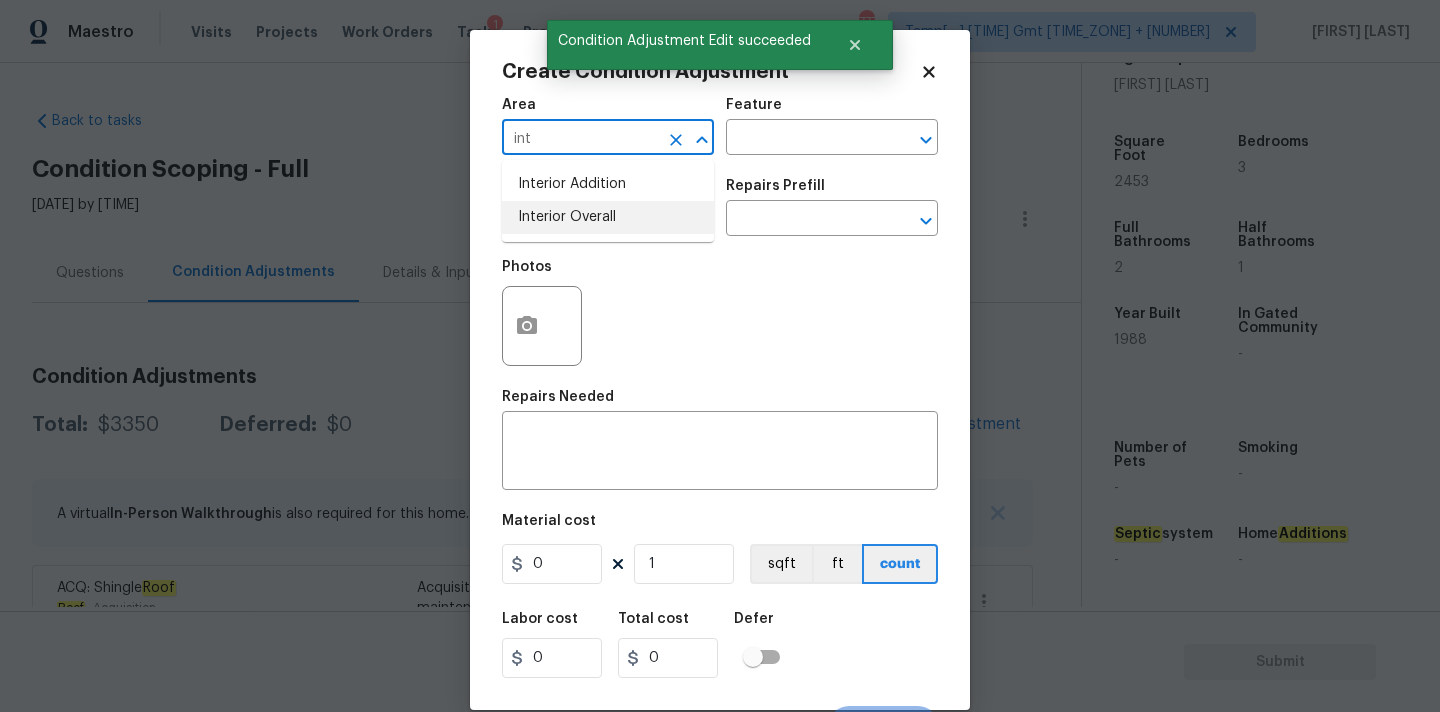 click on "Interior Overall" at bounding box center (608, 217) 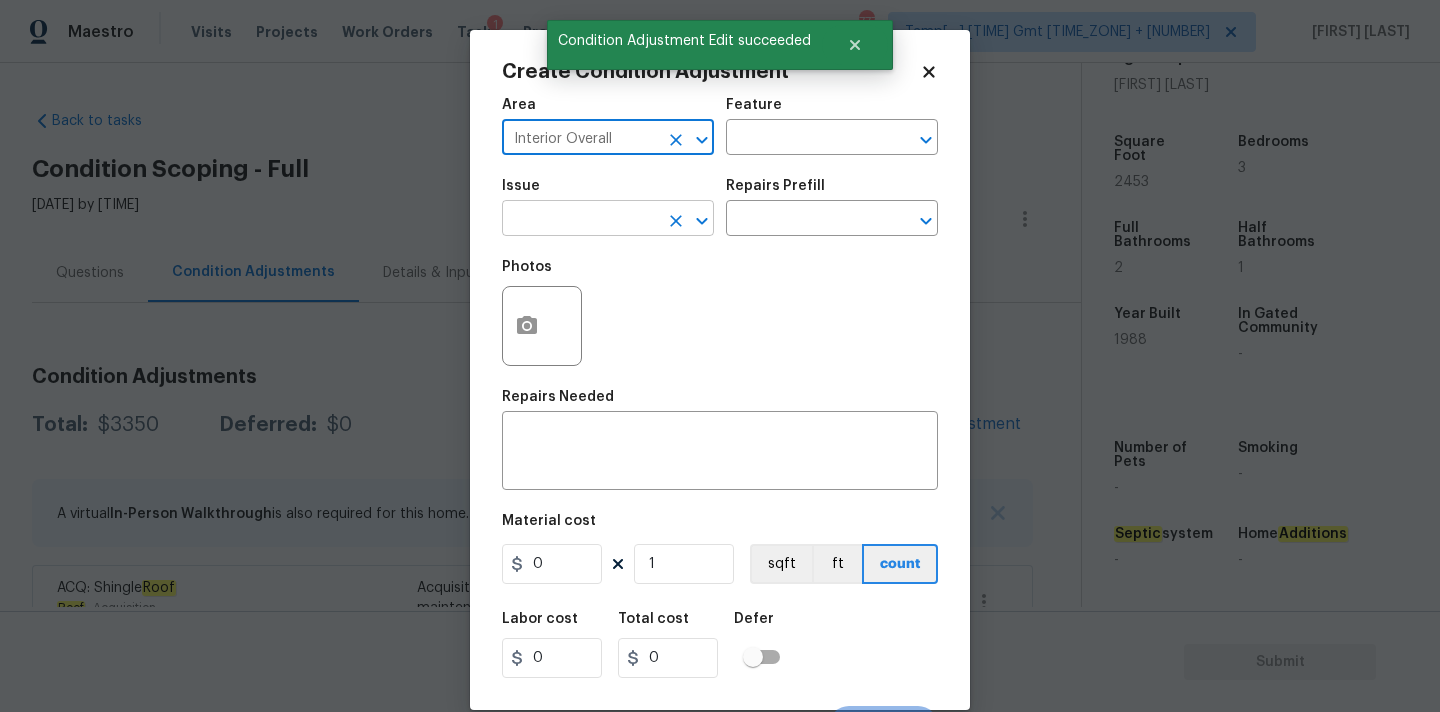 type on "Interior Overall" 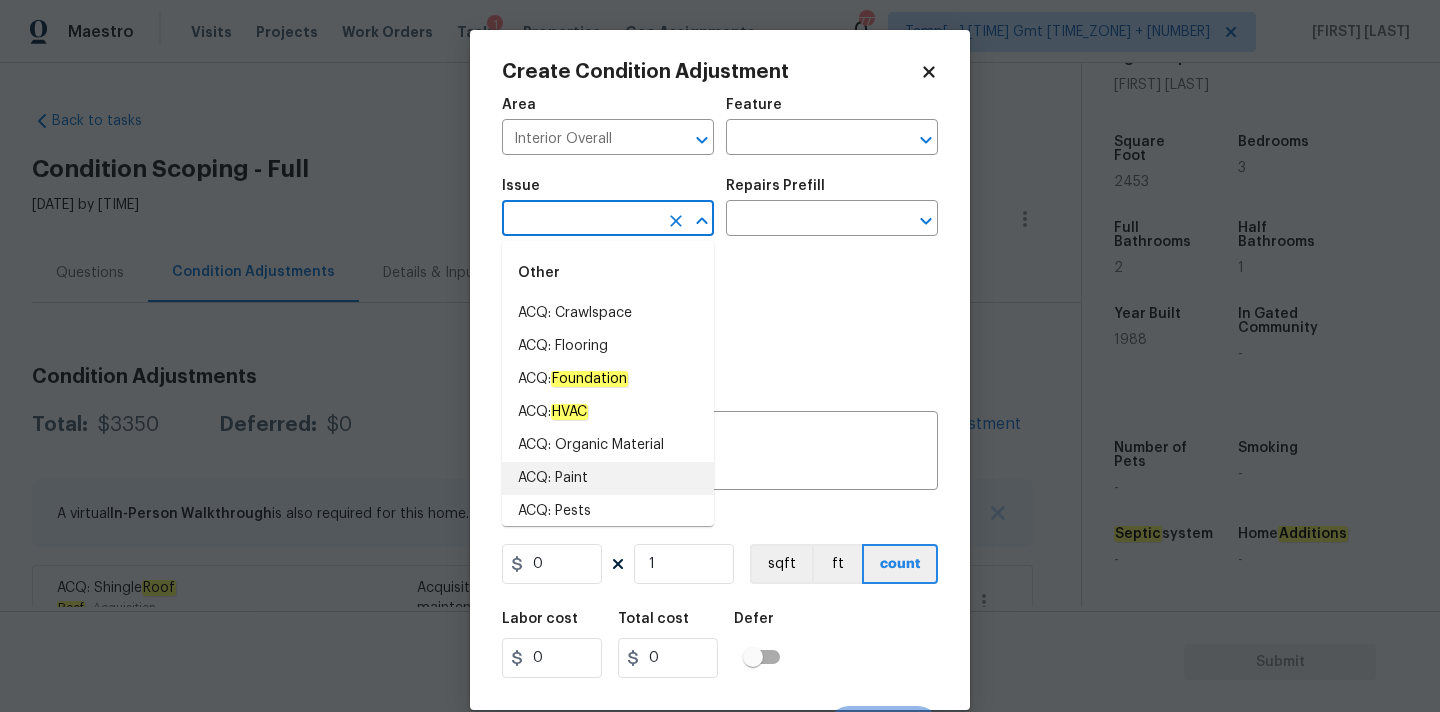 click on "ACQ: Paint" at bounding box center (608, 478) 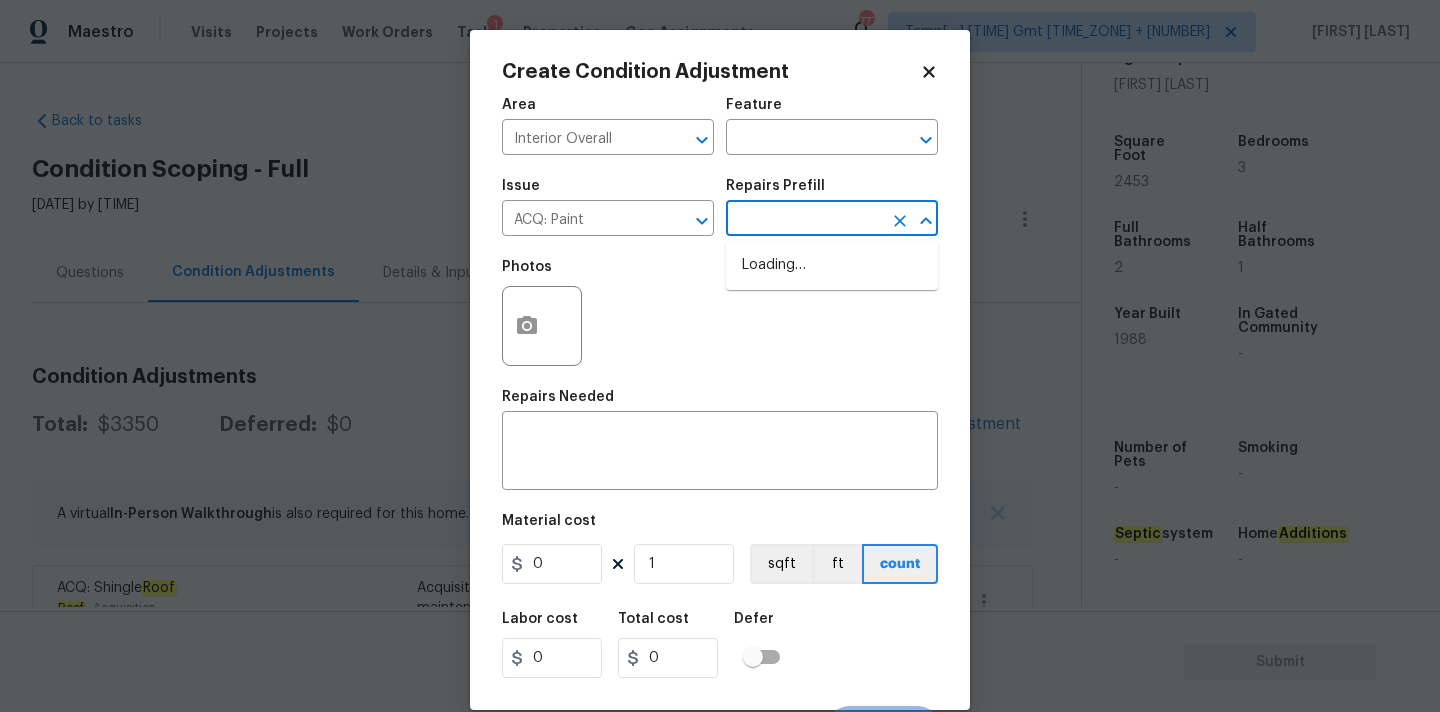 click at bounding box center [804, 220] 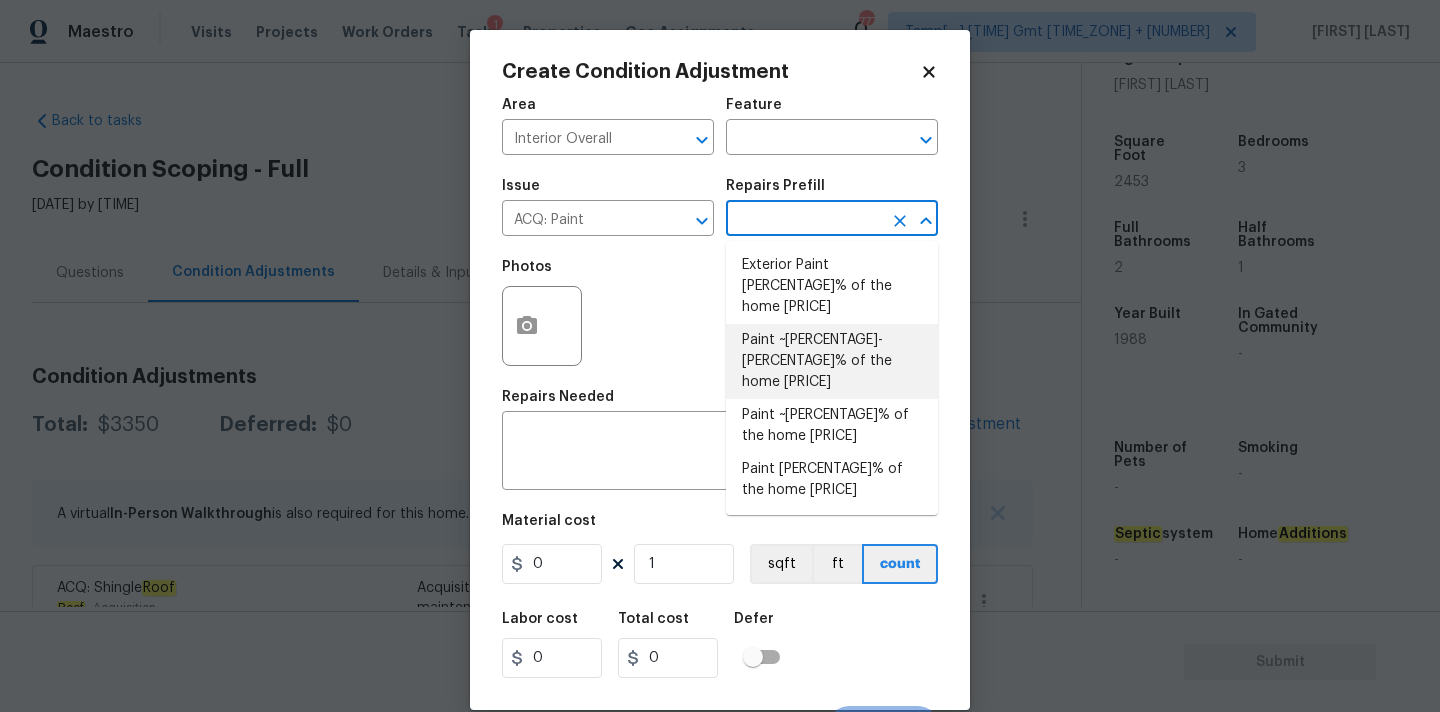 click on "Paint ~[PERCENTAGE]-[PERCENTAGE]% of the home [PRICE]" at bounding box center (832, 361) 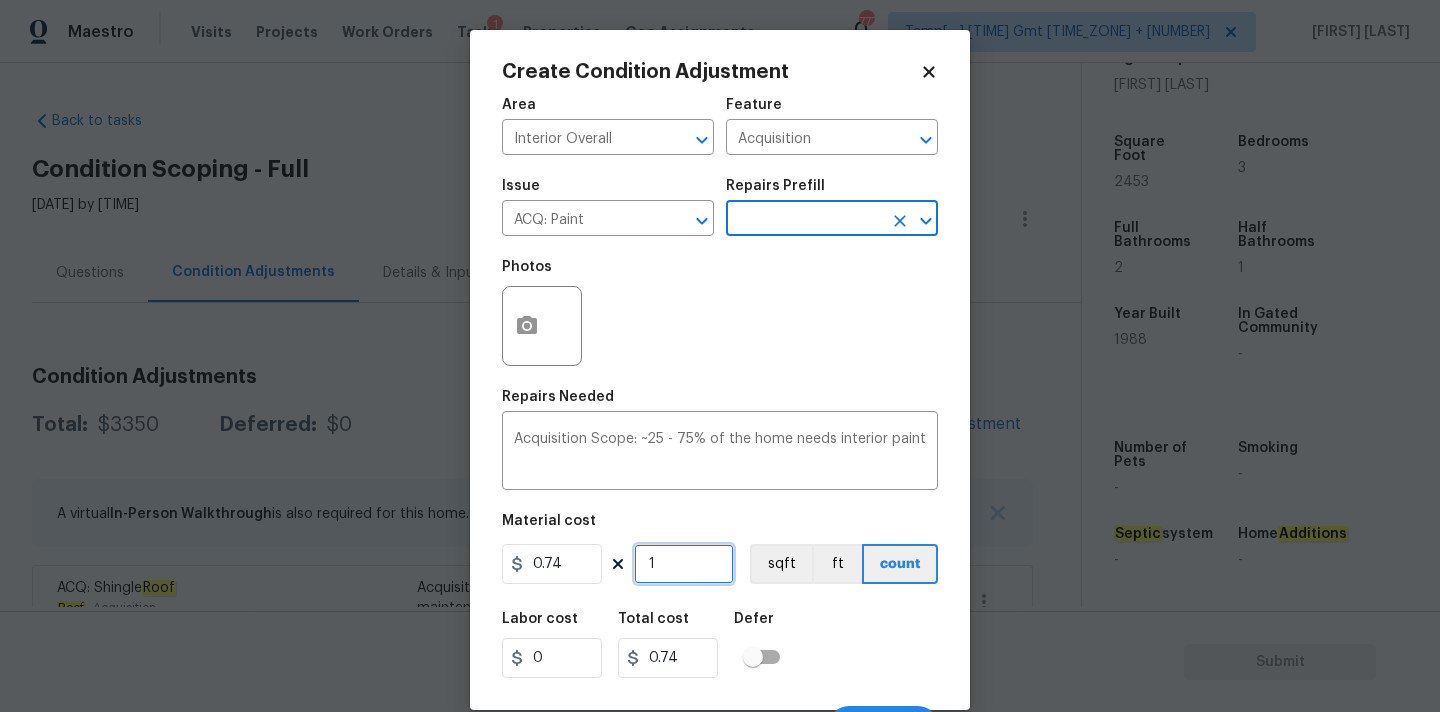 click on "1" at bounding box center [684, 564] 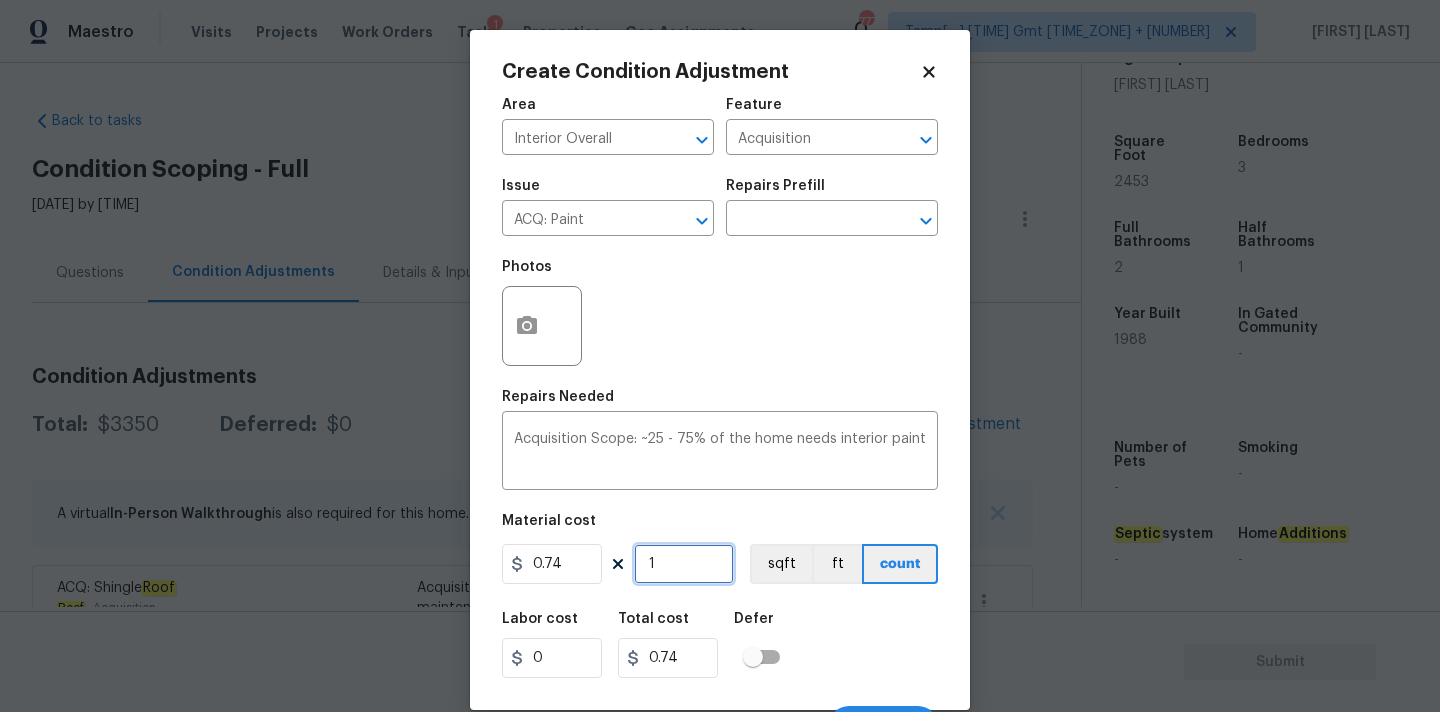 click on "1" at bounding box center [684, 564] 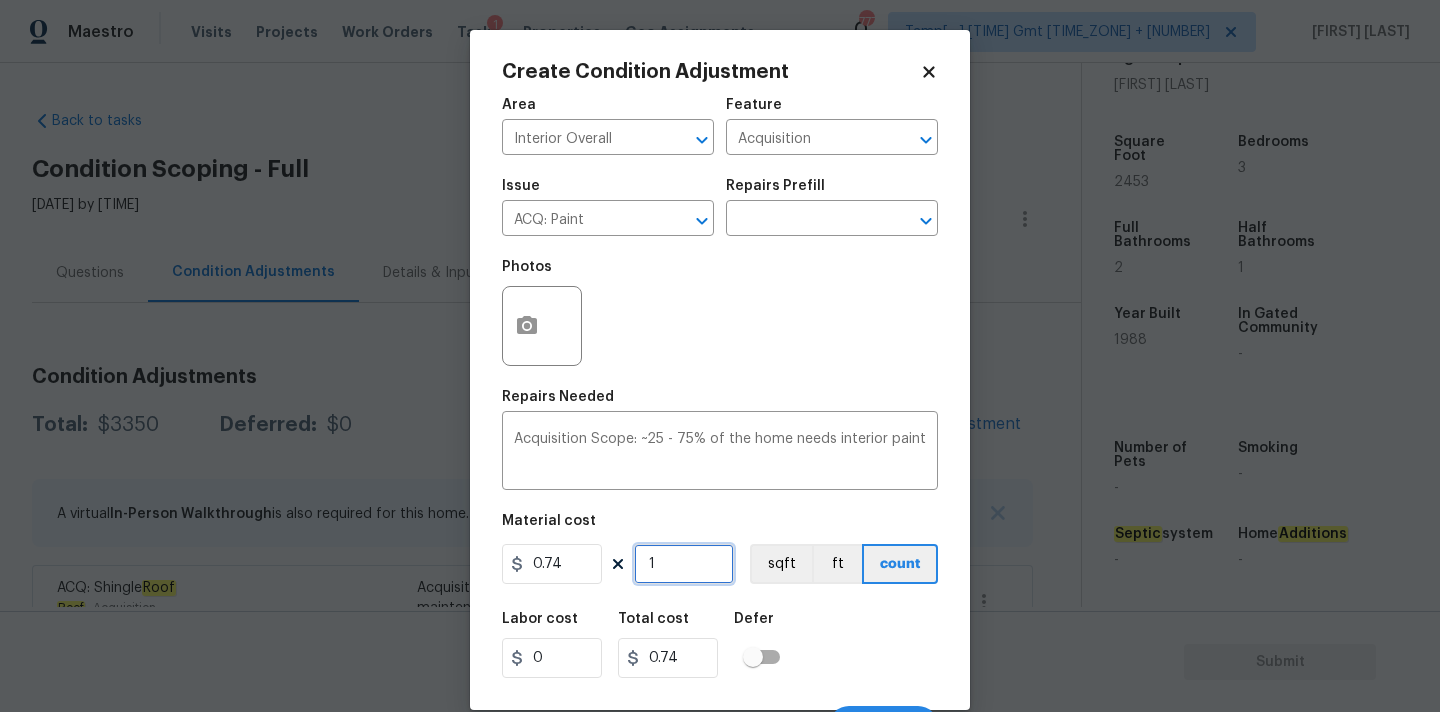 type on "2" 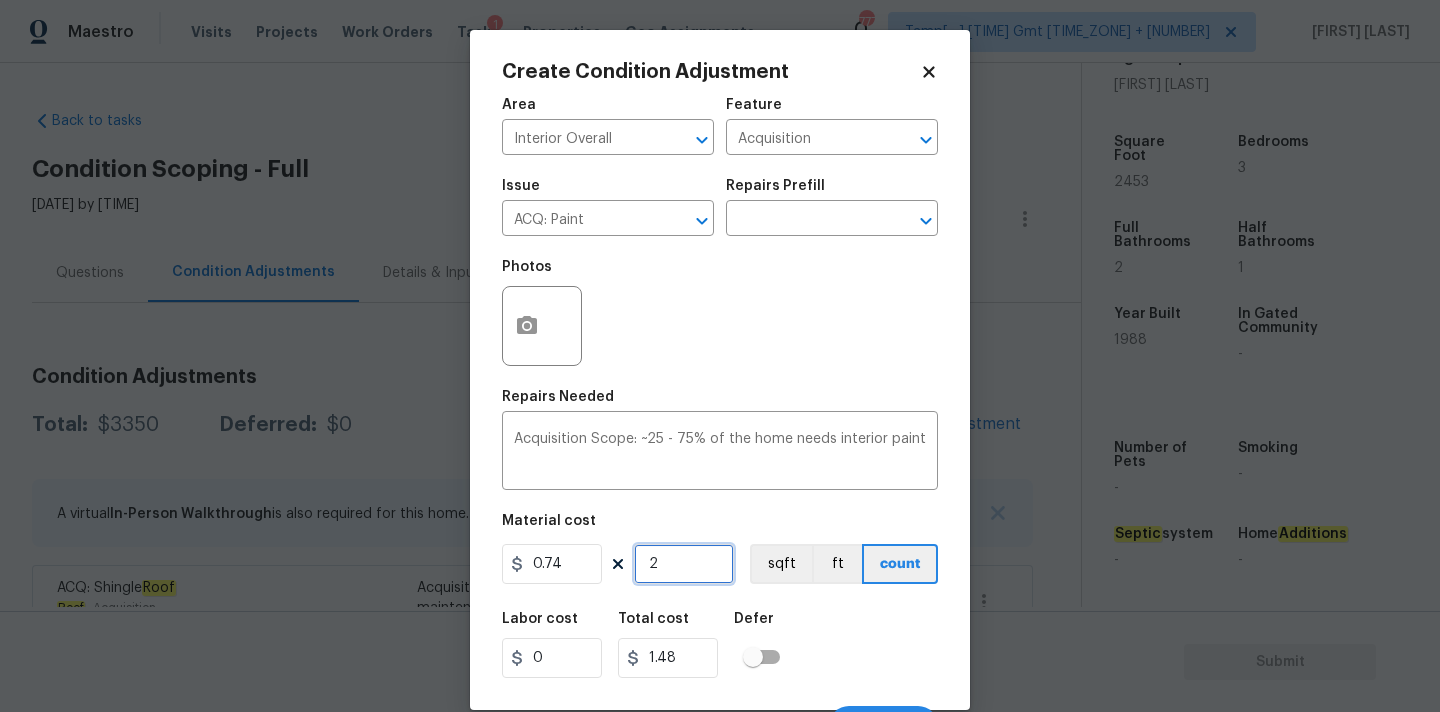 type on "24" 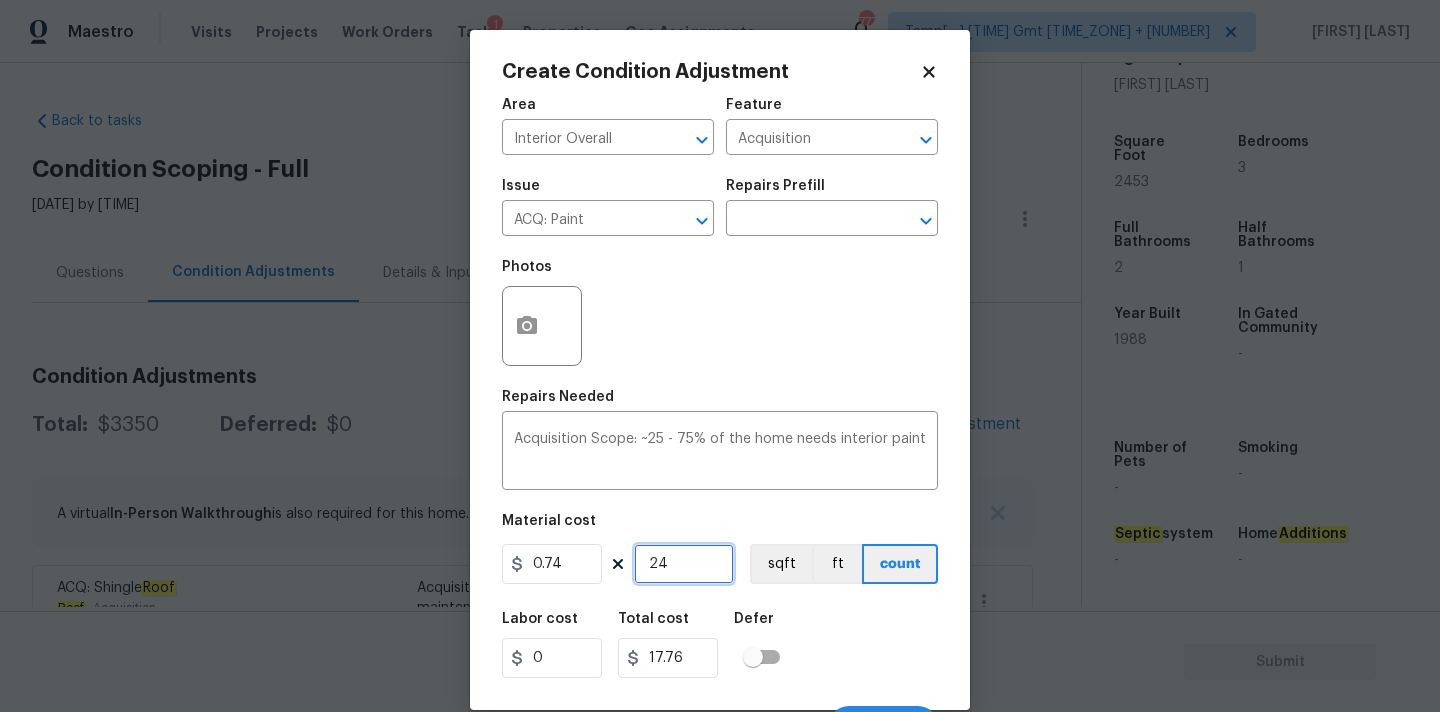 type on "245" 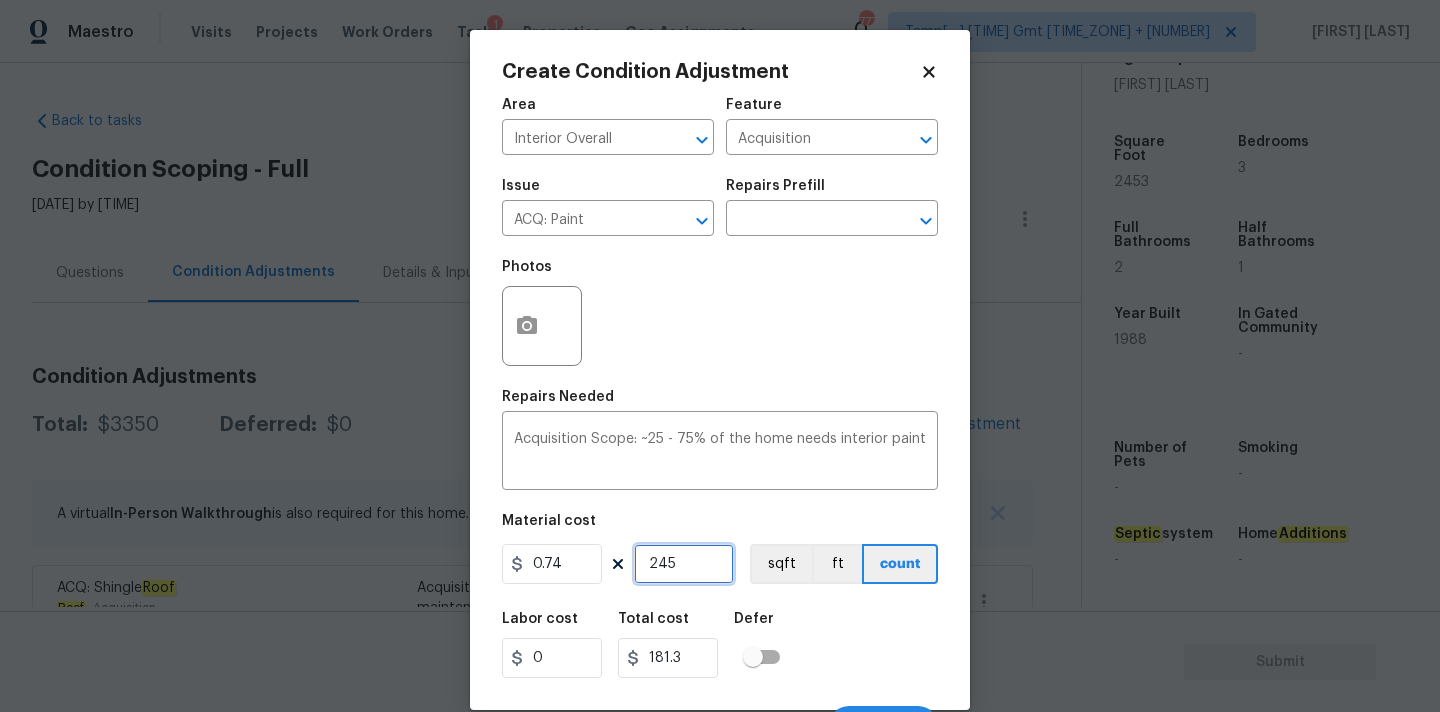 type on "2453" 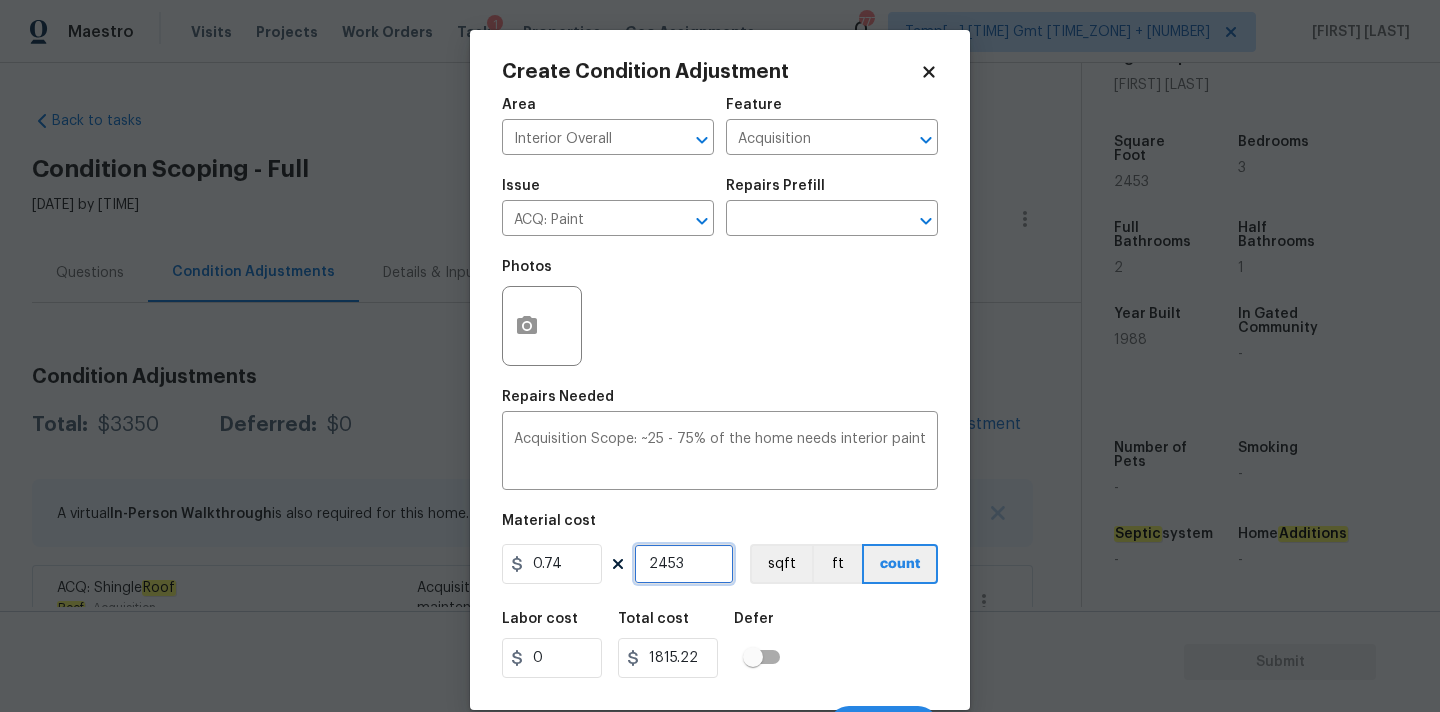 type on "2453" 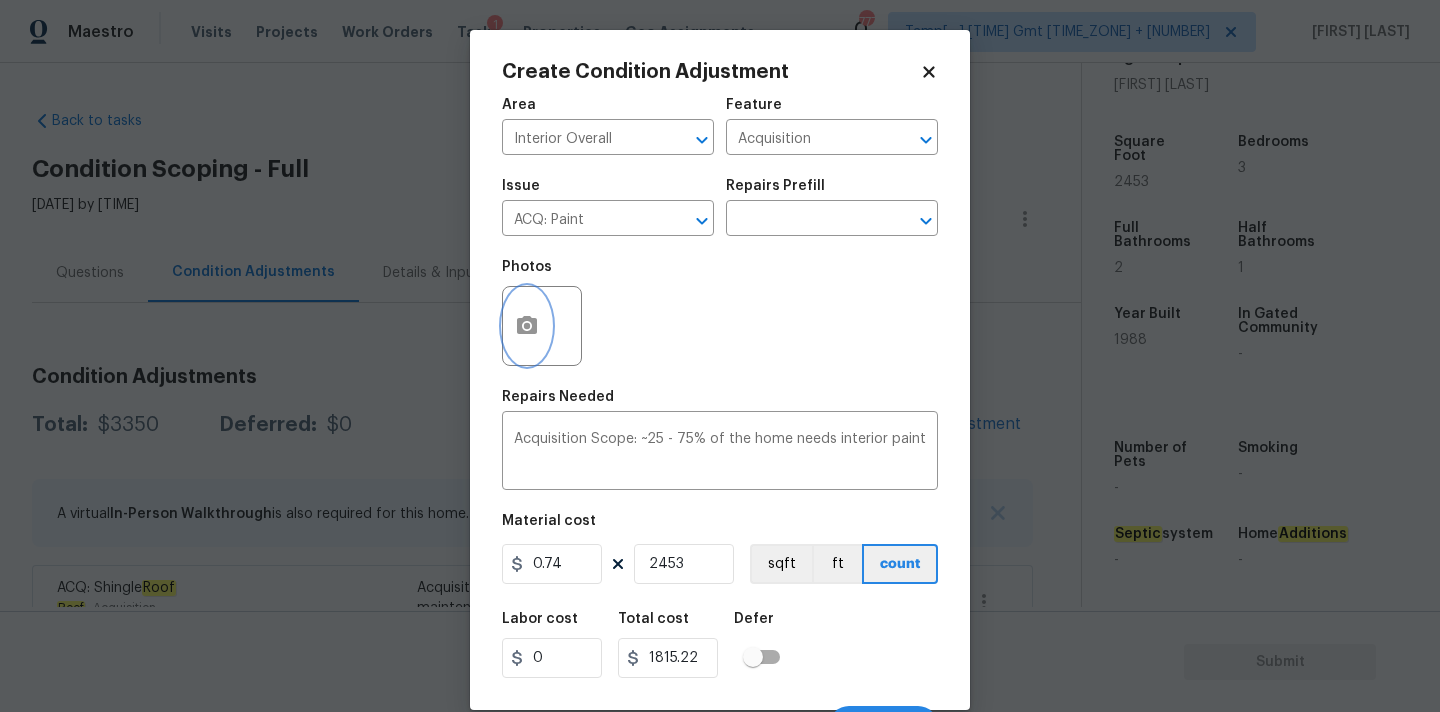 click 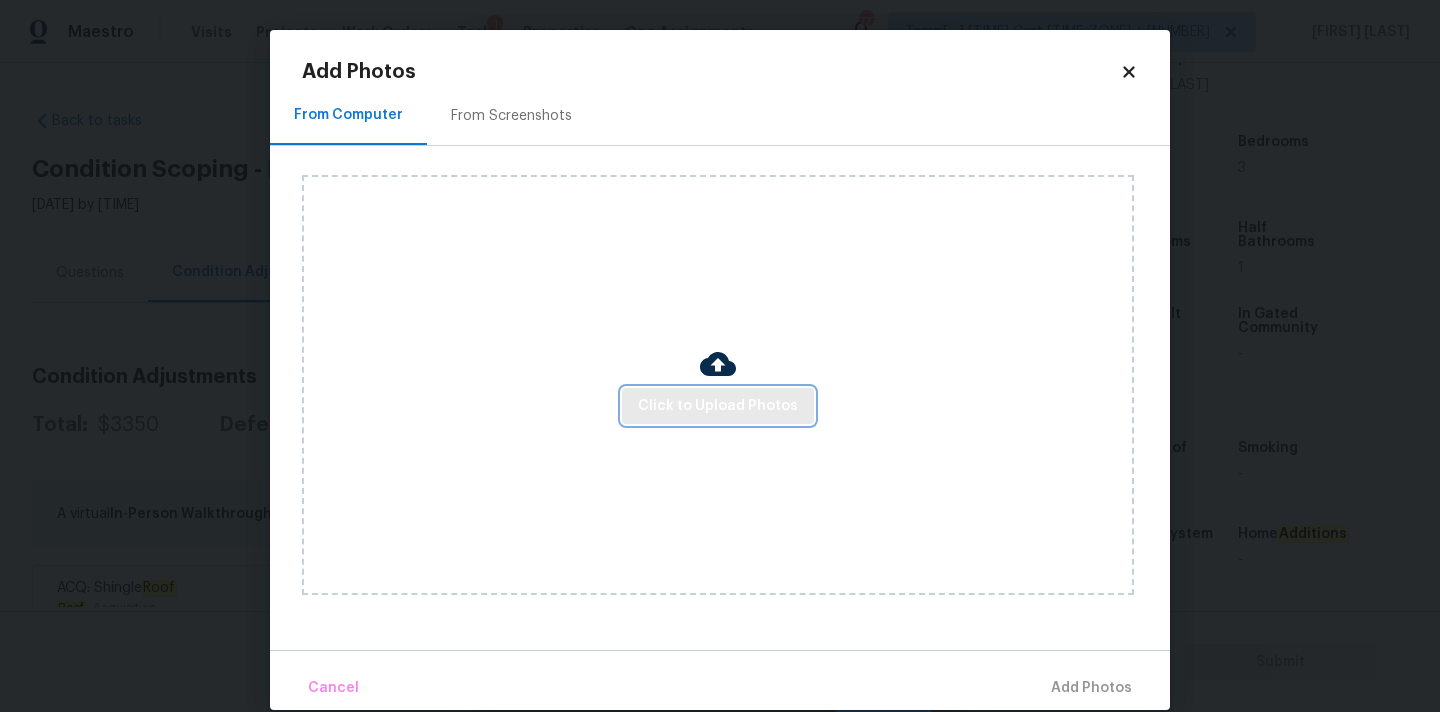 click on "Click to Upload Photos" at bounding box center (718, 406) 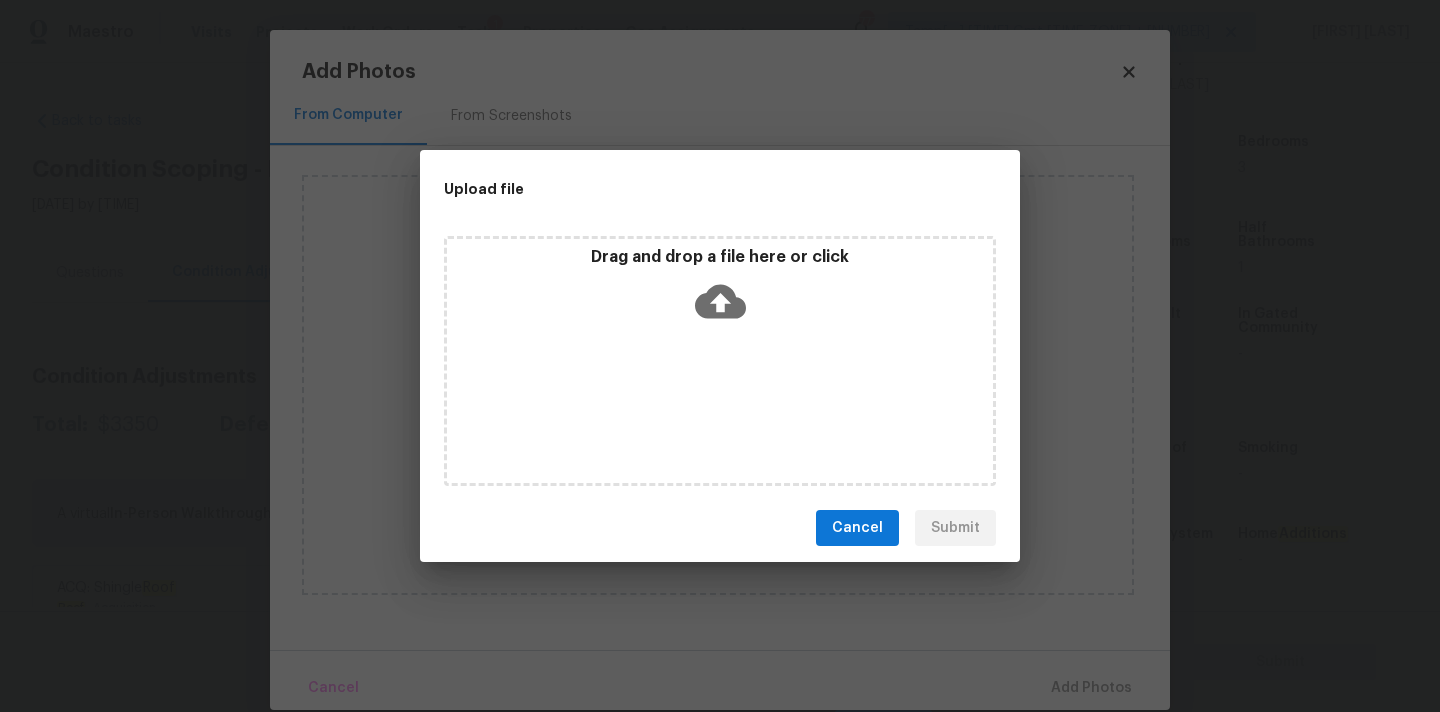 click 